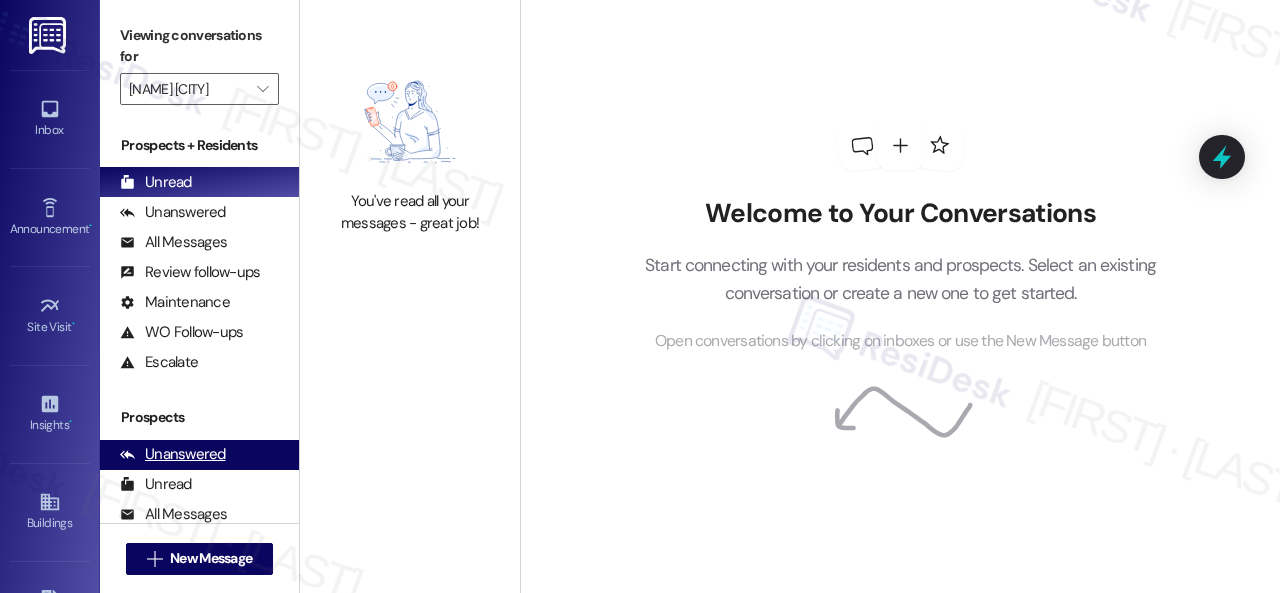scroll, scrollTop: 0, scrollLeft: 0, axis: both 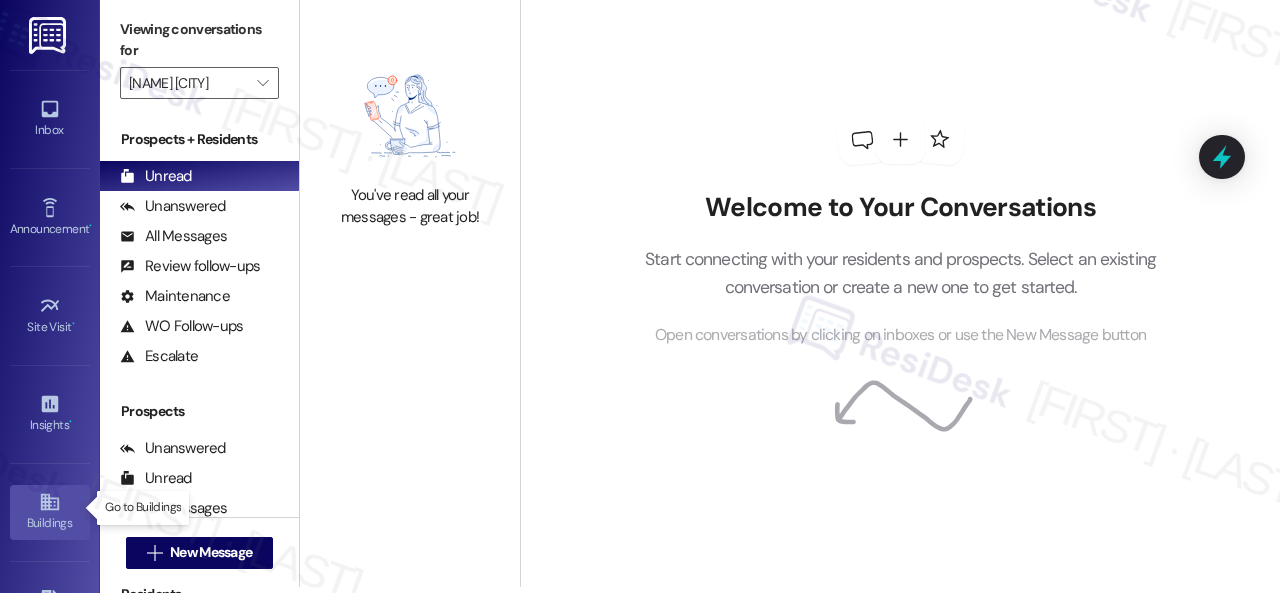 click on "Buildings" at bounding box center [50, 523] 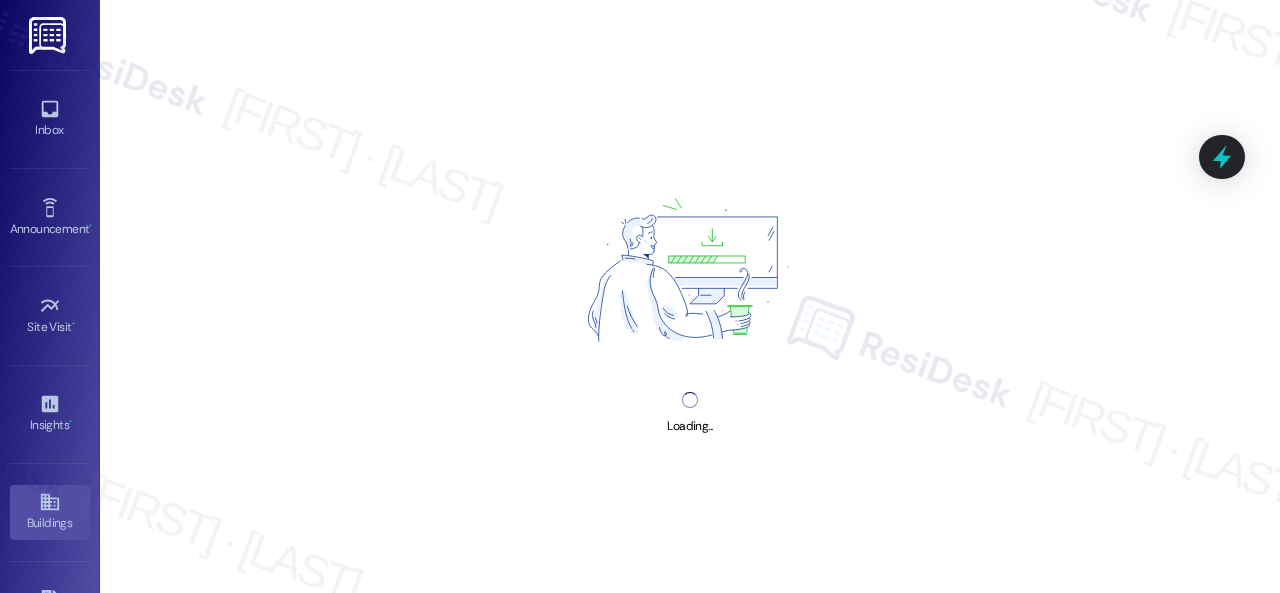 scroll, scrollTop: 0, scrollLeft: 0, axis: both 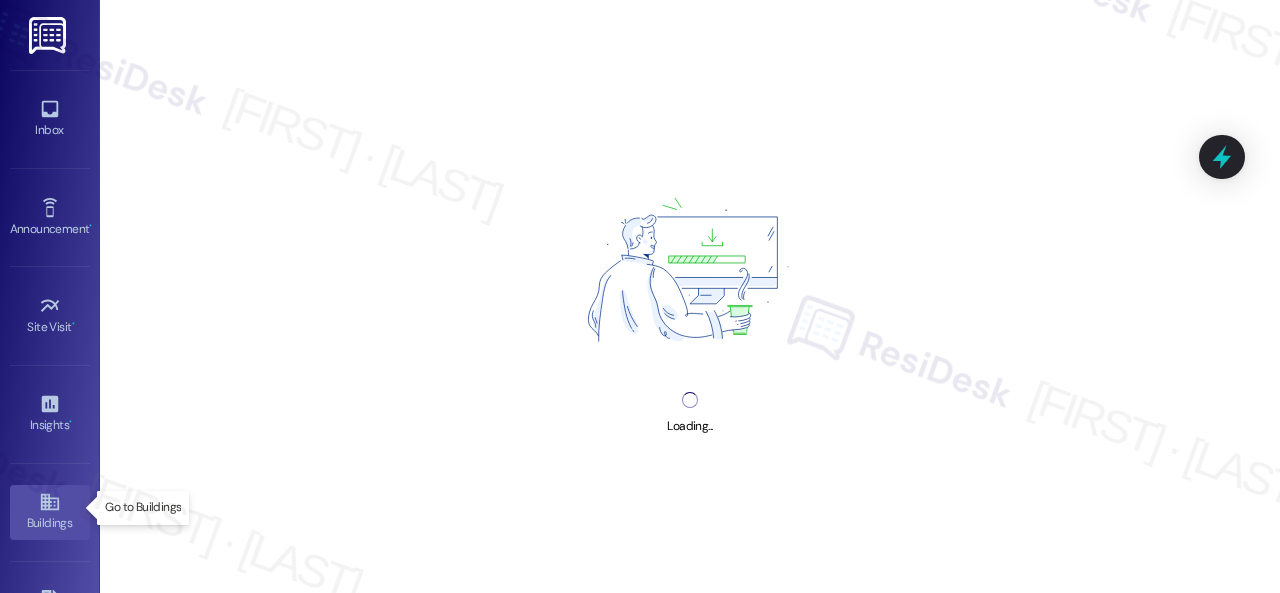 click 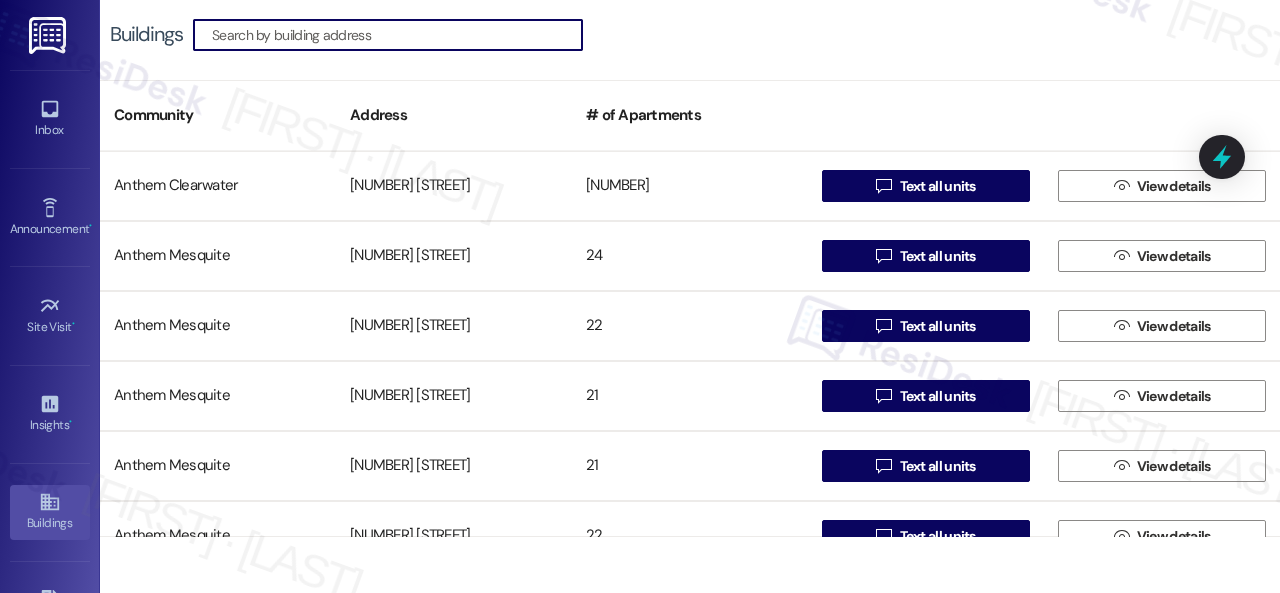 click at bounding box center (397, 35) 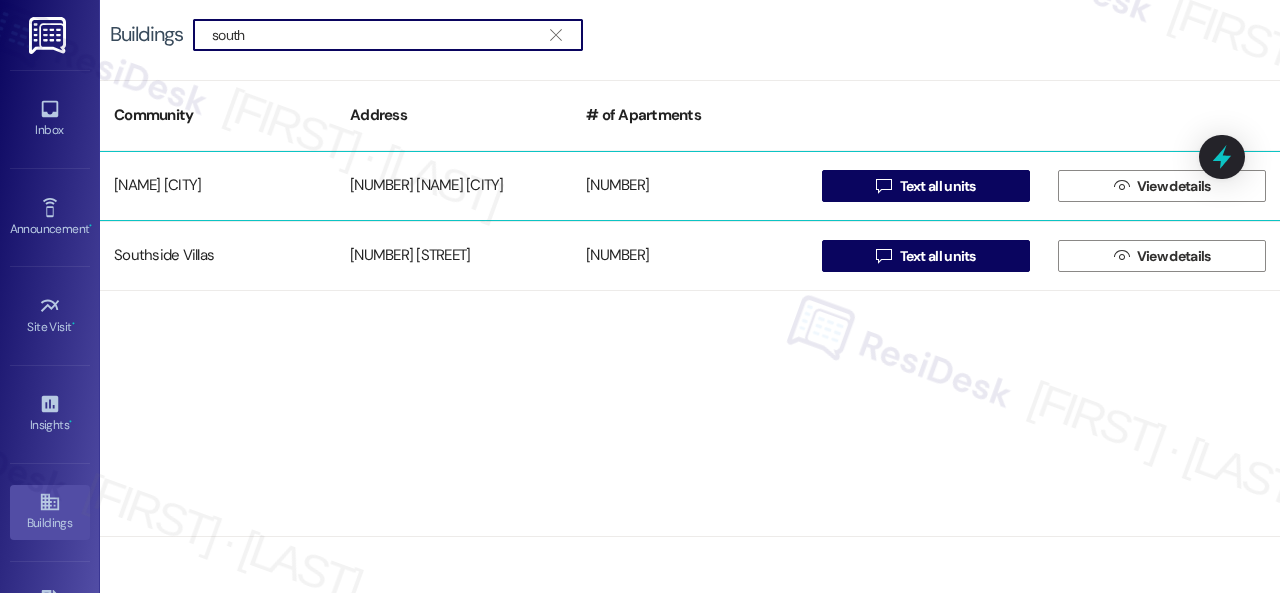 type on "south" 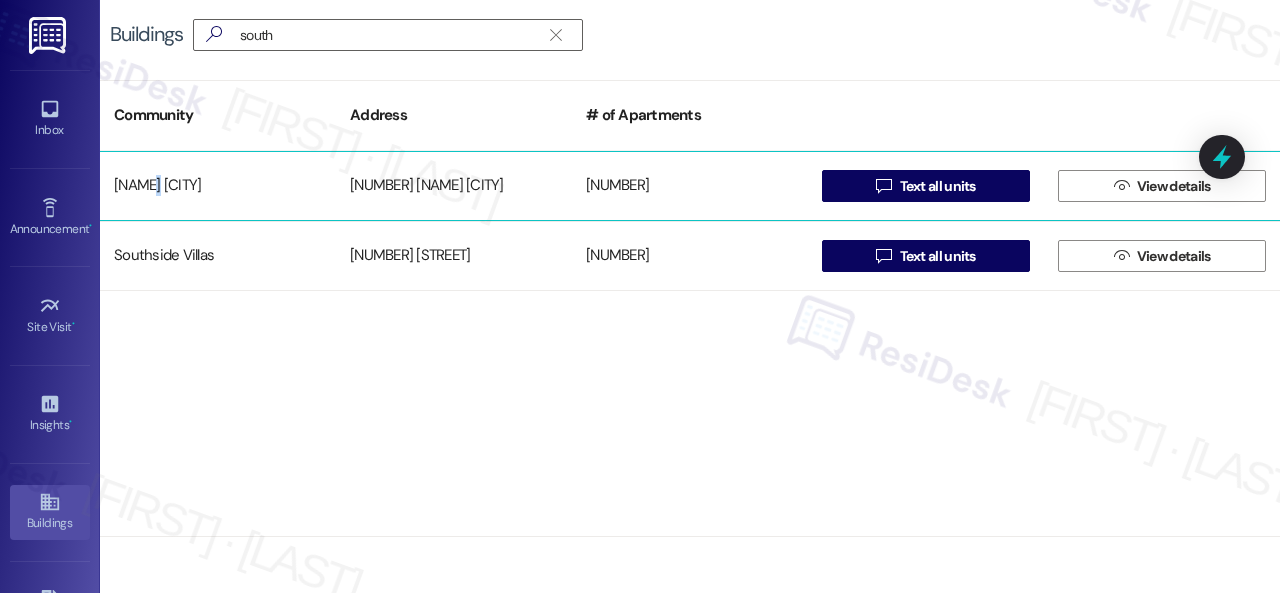 click on "[NAME] [CITY]" at bounding box center [218, 186] 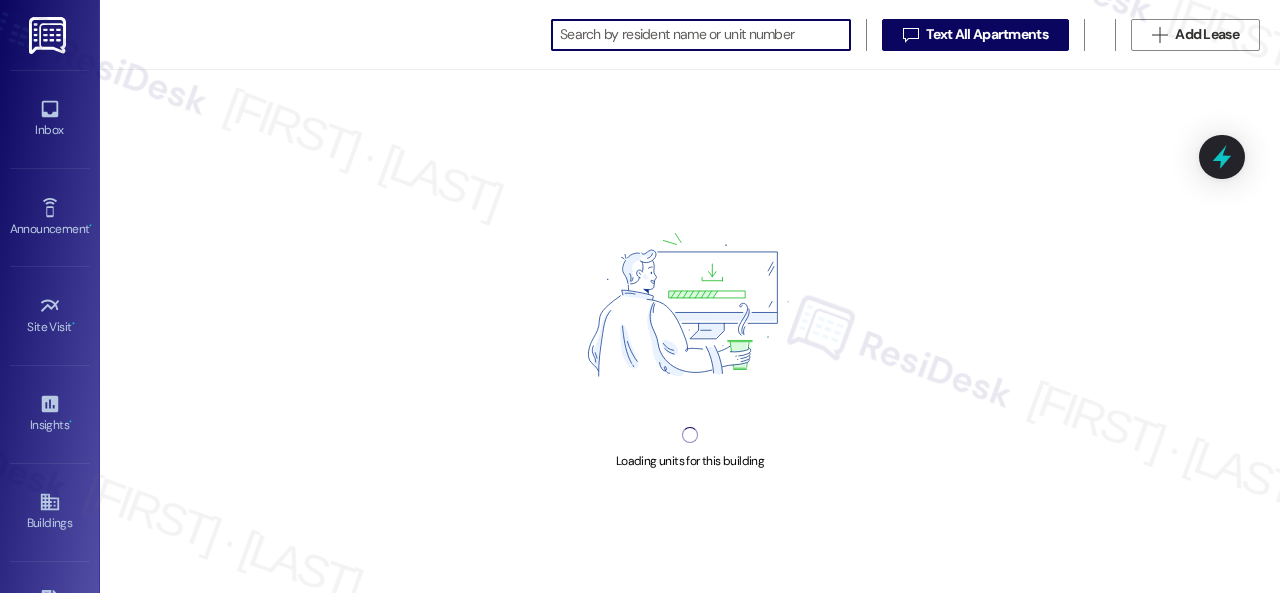 scroll, scrollTop: 0, scrollLeft: 0, axis: both 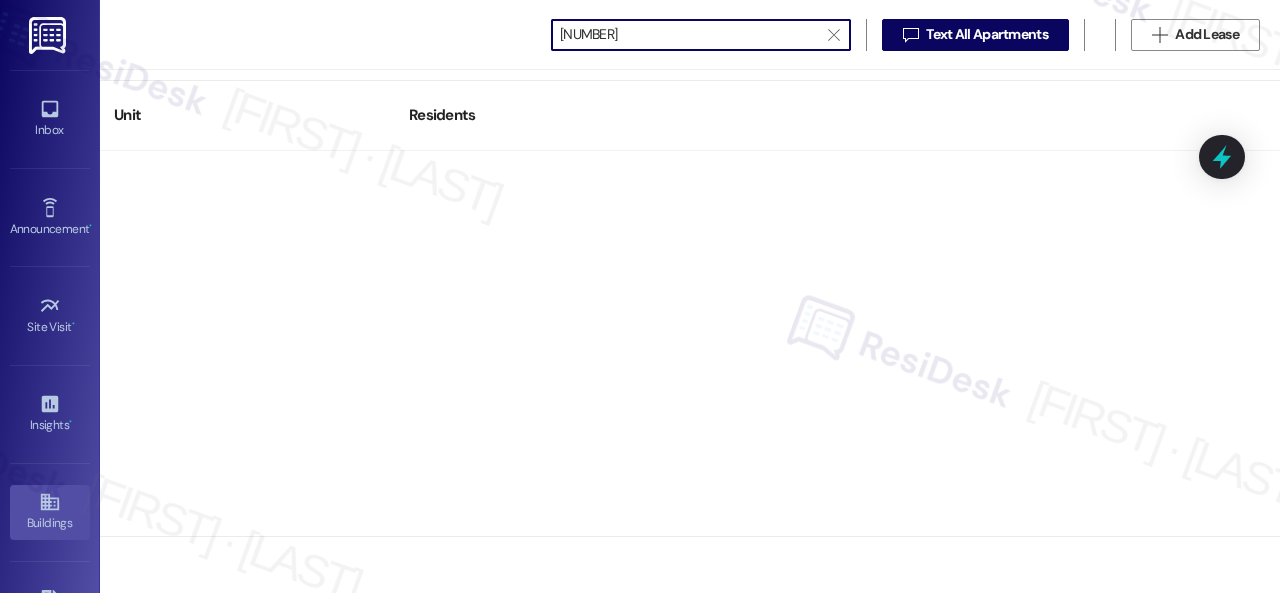 type on "[NUMBER]" 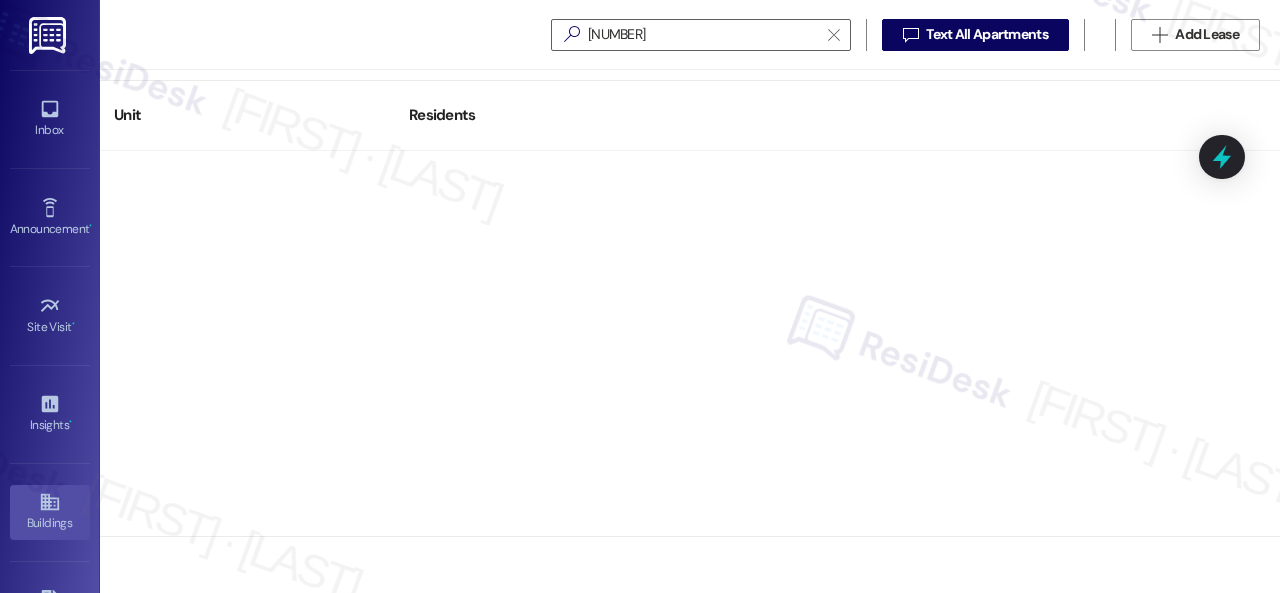 click on "Buildings" at bounding box center (50, 512) 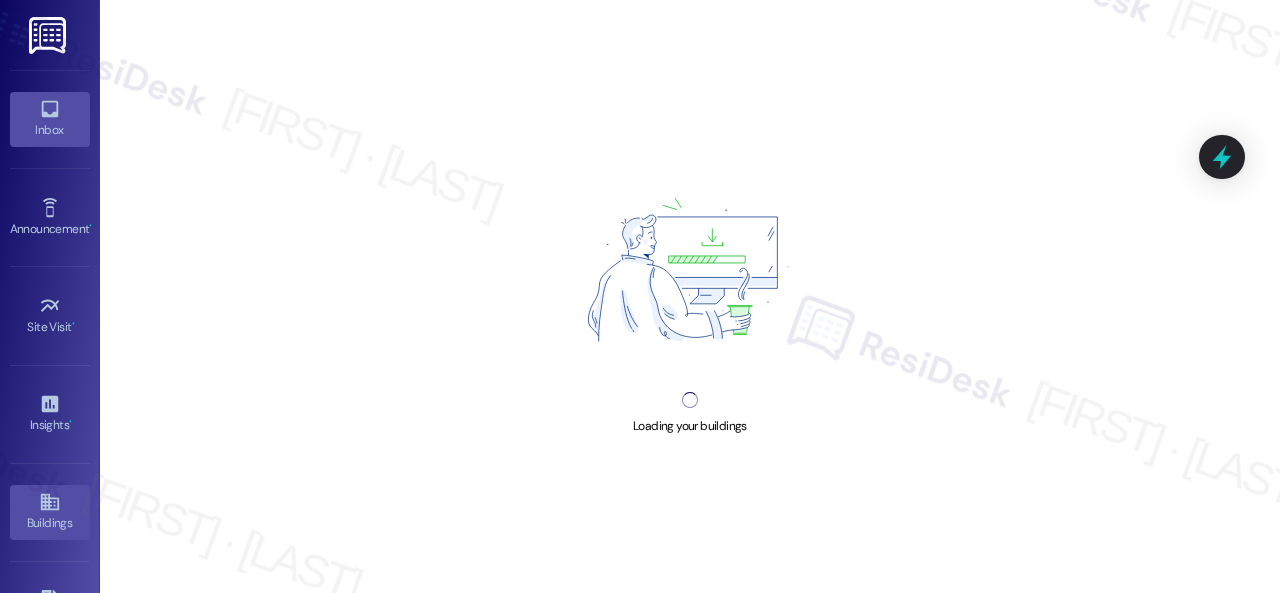 click on "Inbox" at bounding box center [50, 130] 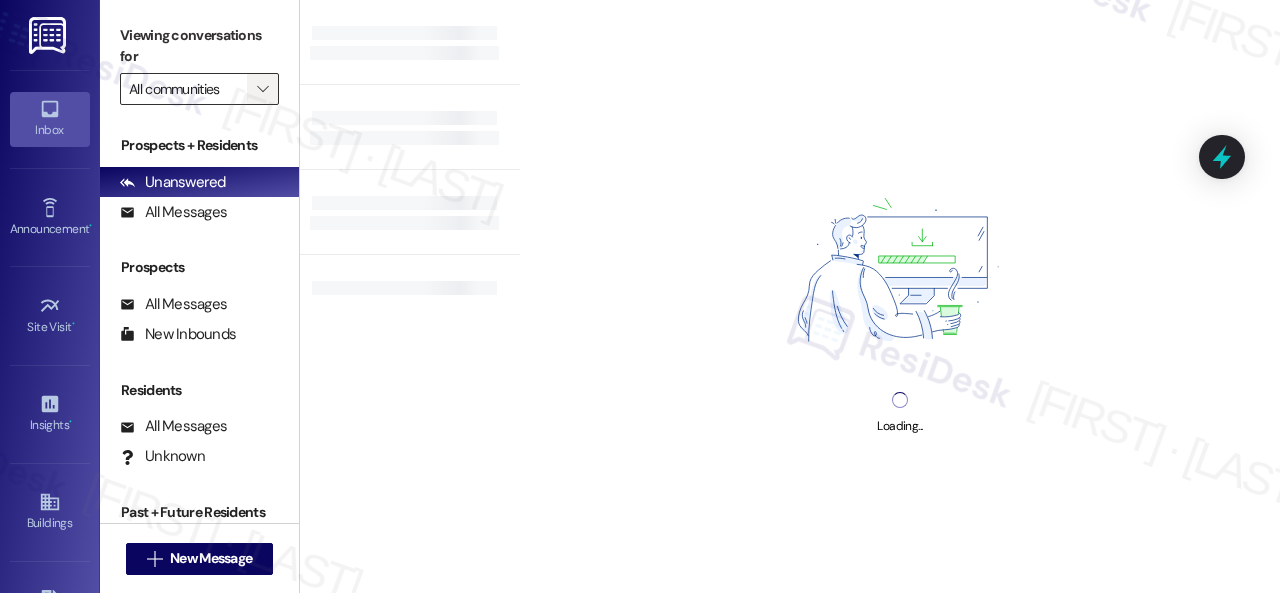 click on "" at bounding box center (262, 89) 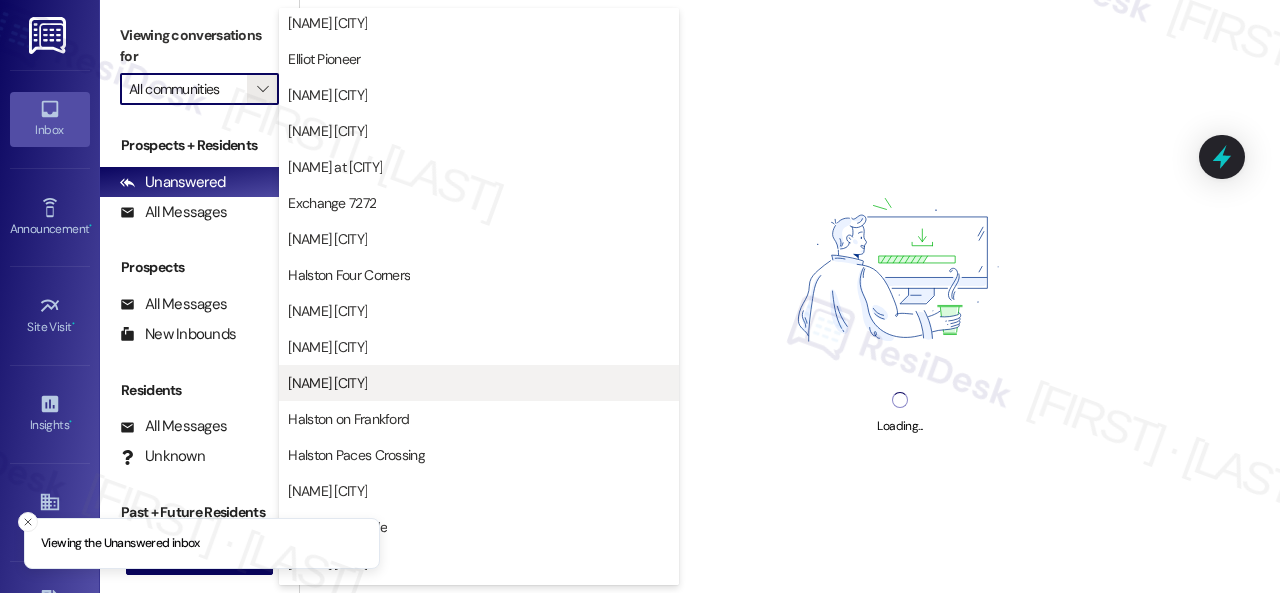 scroll, scrollTop: 500, scrollLeft: 0, axis: vertical 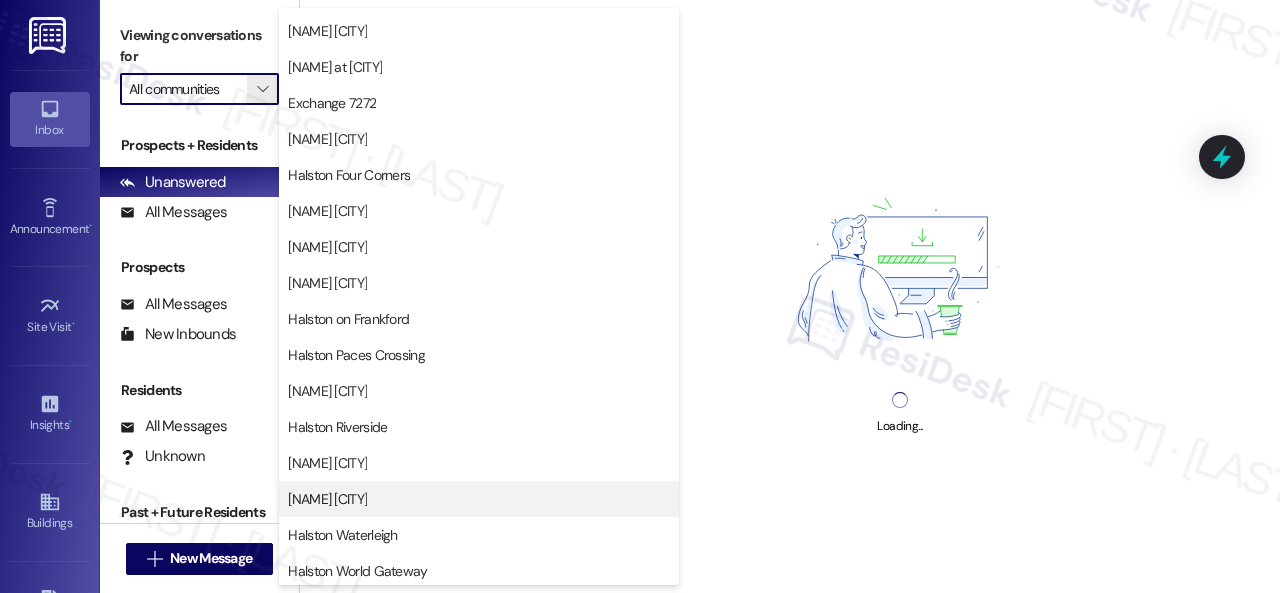 click on "[NAME] [CITY]" at bounding box center [327, 499] 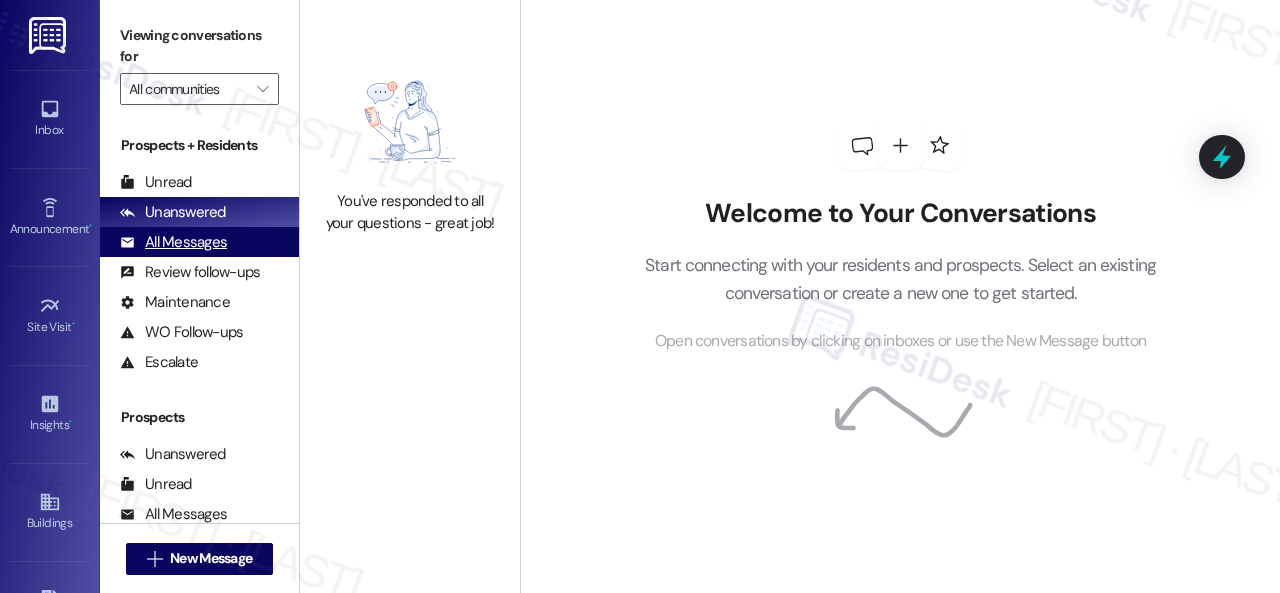 click on "All Messages" at bounding box center (173, 242) 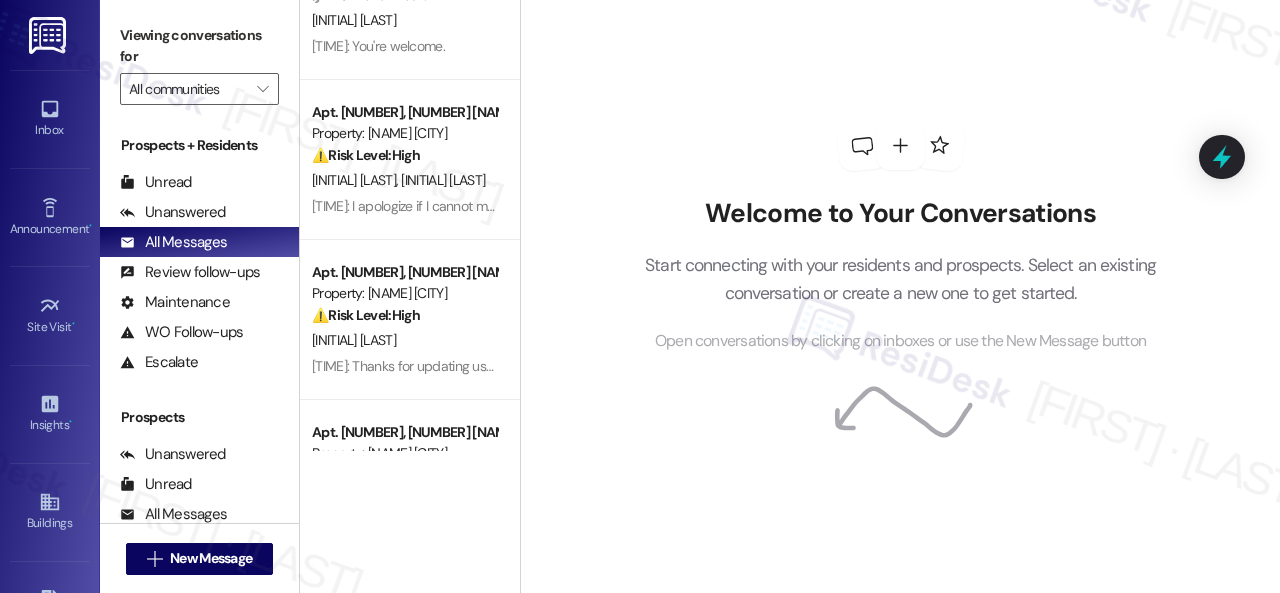scroll, scrollTop: 500, scrollLeft: 0, axis: vertical 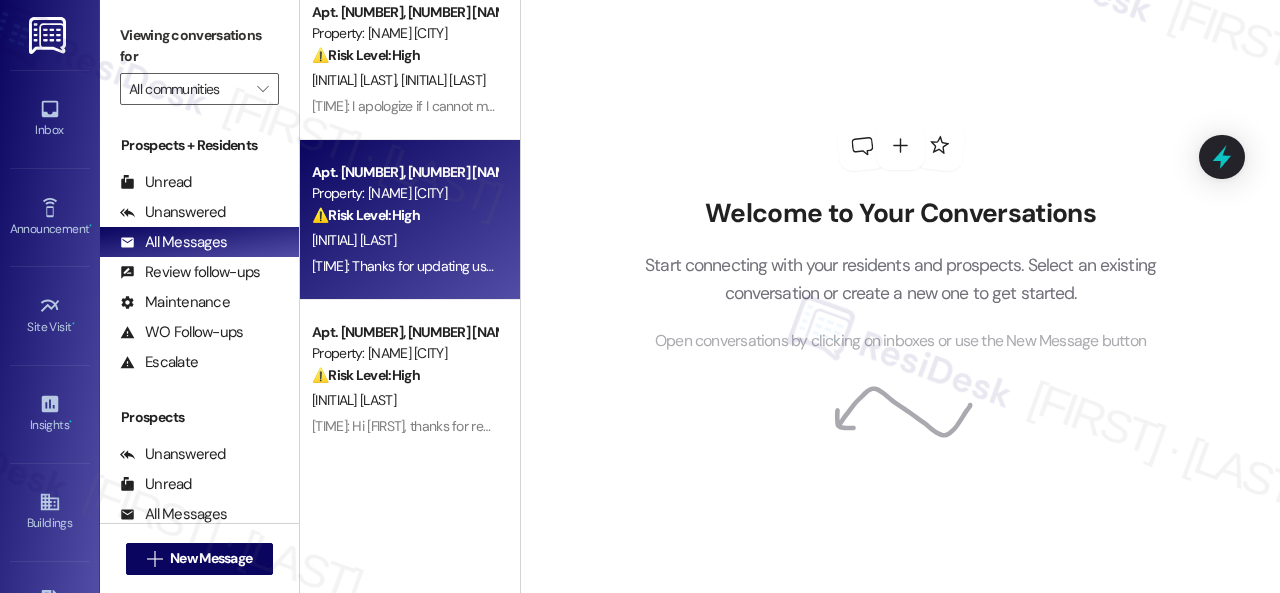 click on "[INITIAL] [LAST]" at bounding box center [404, 240] 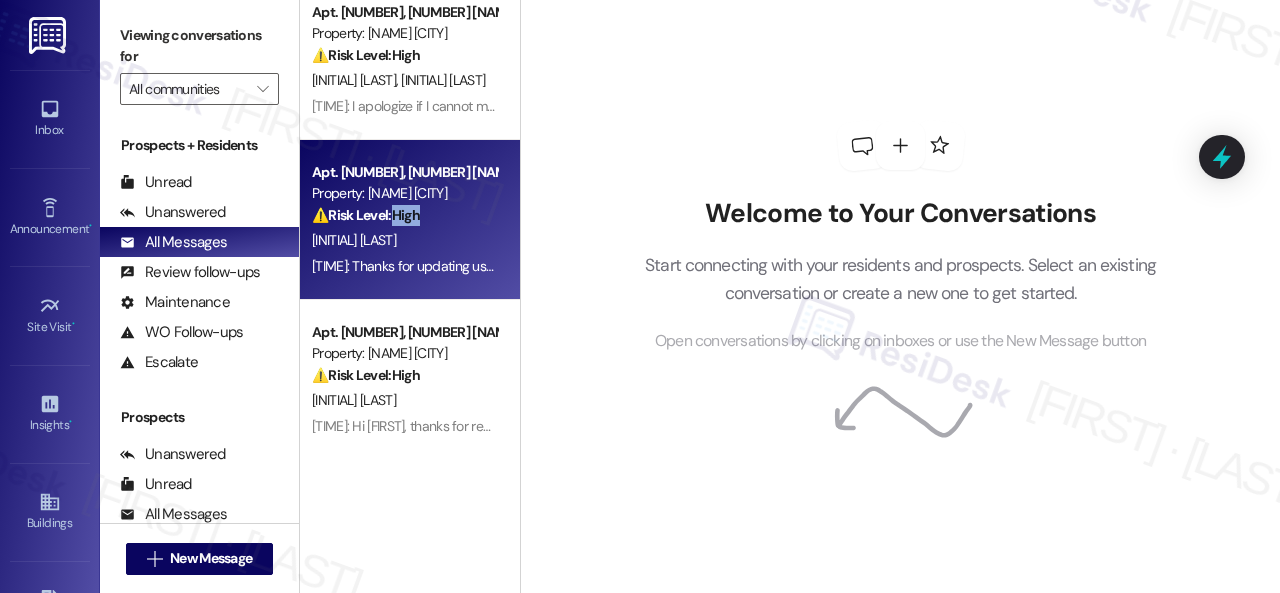 click on "⚠️  Risk Level:  High" at bounding box center [366, 215] 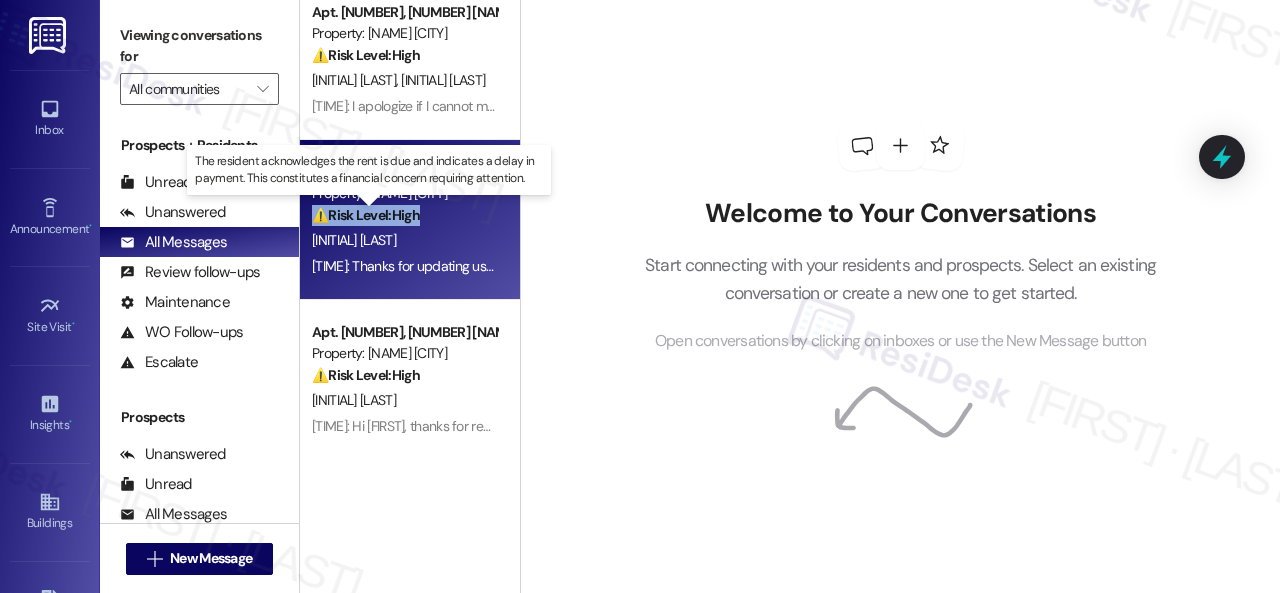 click on "⚠️  Risk Level:  High" at bounding box center [366, 215] 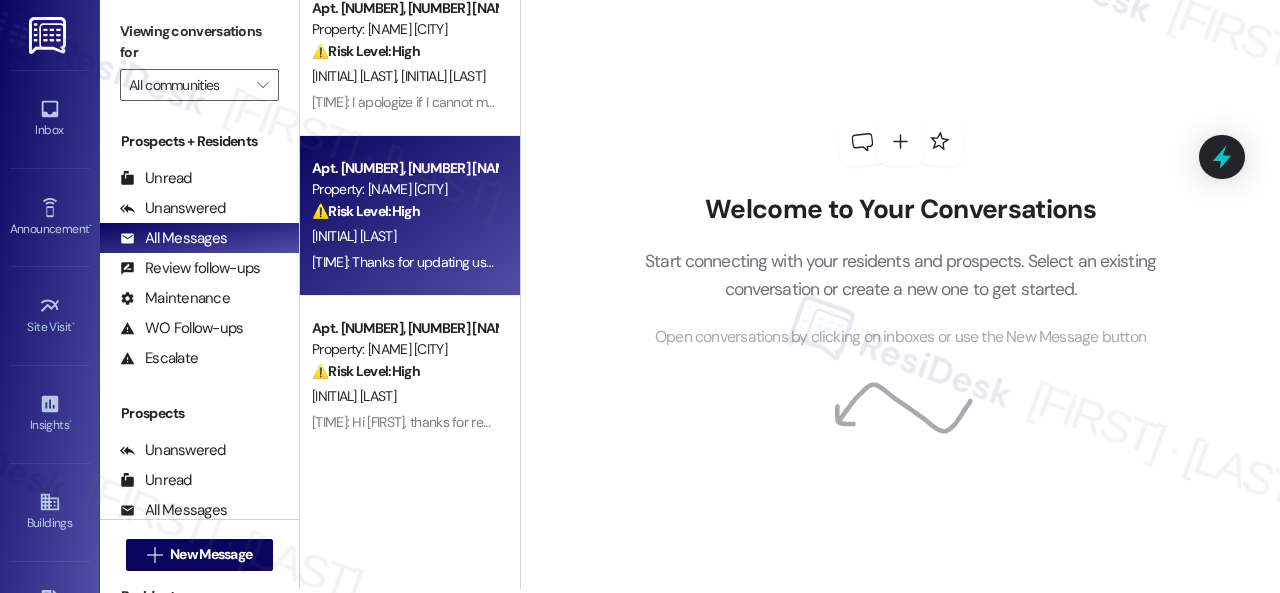 scroll, scrollTop: 6, scrollLeft: 0, axis: vertical 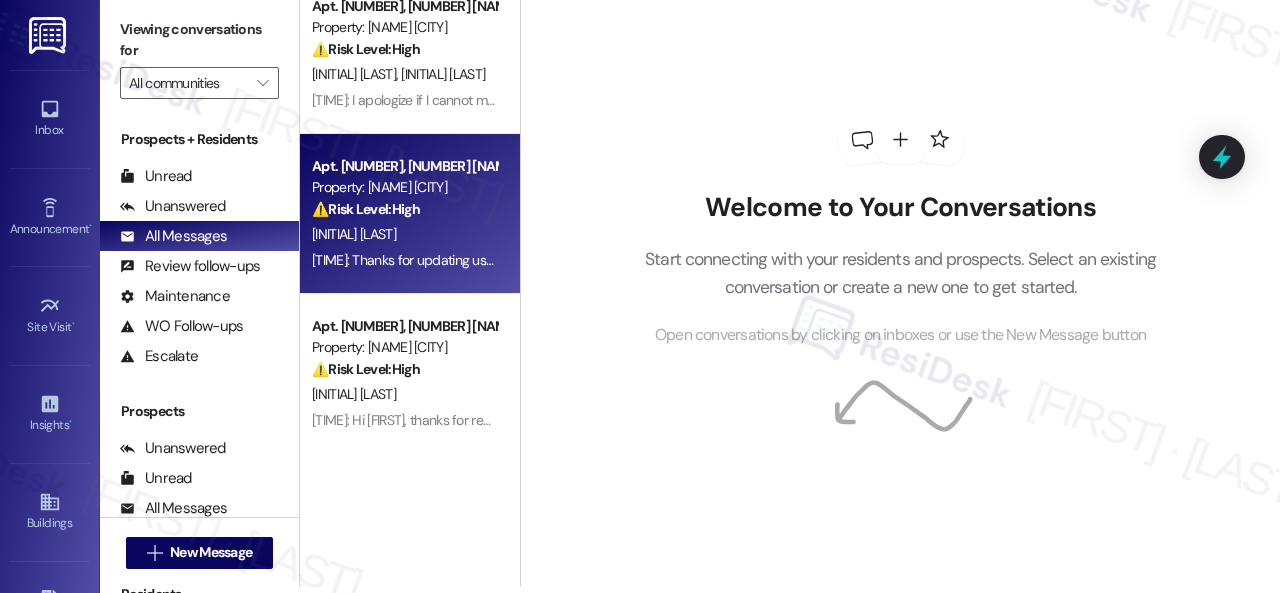 click on "Welcome to Your Conversations" at bounding box center [901, 208] 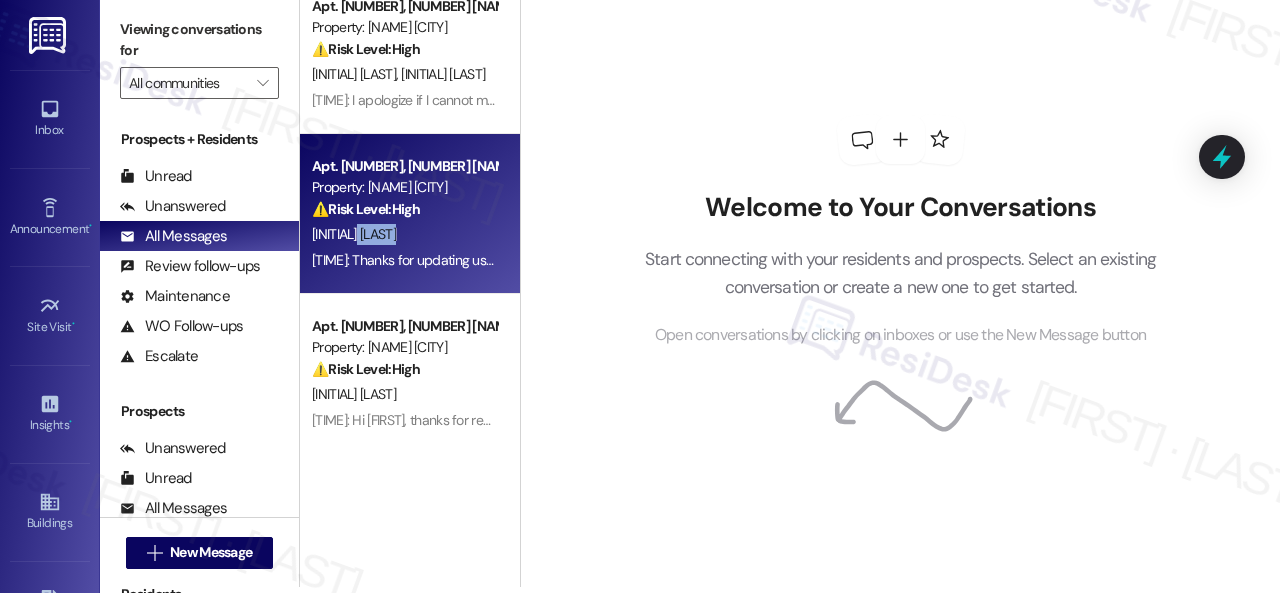 click on "[INITIAL] [LAST]" at bounding box center (404, 234) 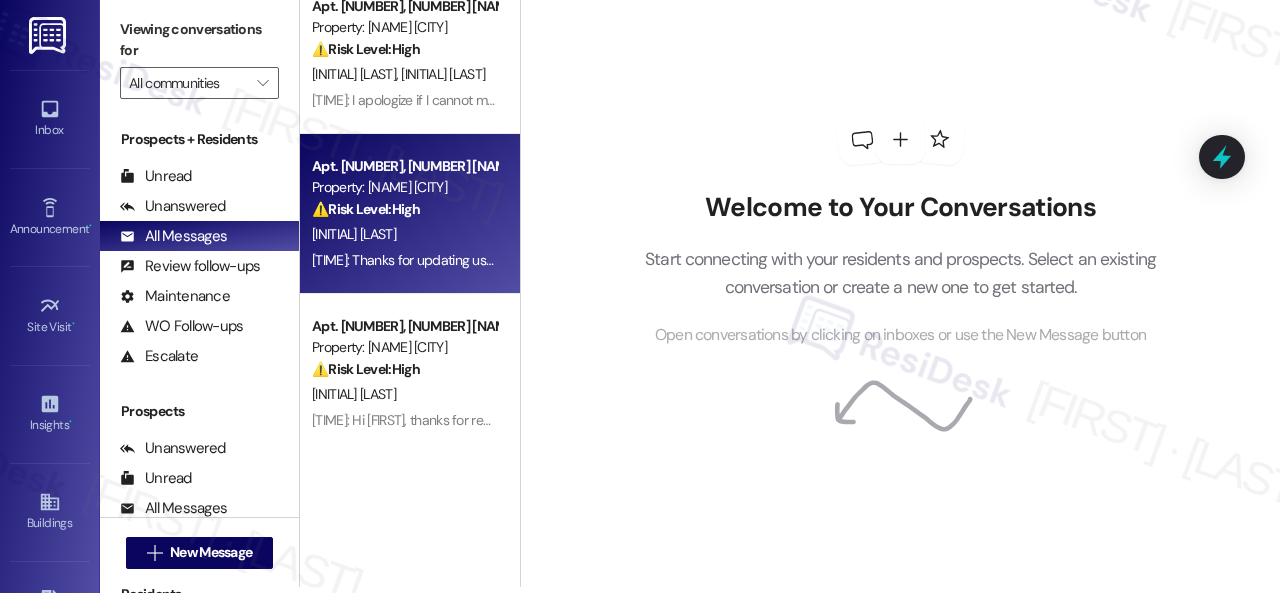 click on "⚠️  Risk Level:  High The resident acknowledges the rent is due and indicates a delay in payment. This constitutes a financial concern requiring attention." at bounding box center (404, 209) 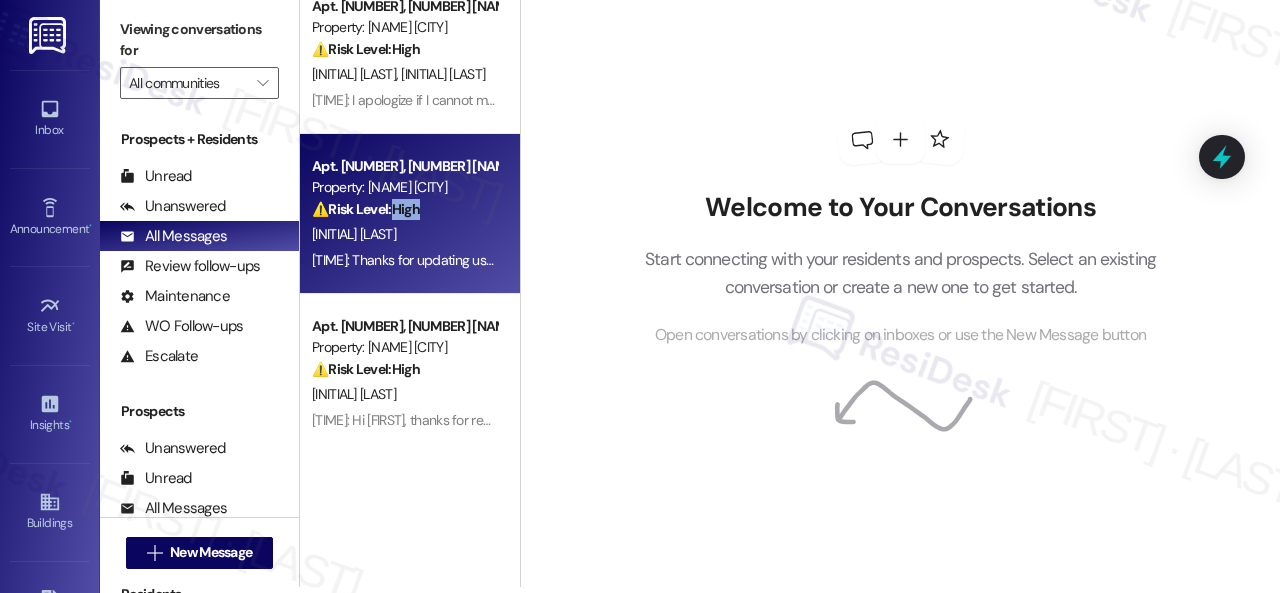 click on "⚠️  Risk Level:  High The resident acknowledges the rent is due and indicates a delay in payment. This constitutes a financial concern requiring attention." at bounding box center (404, 209) 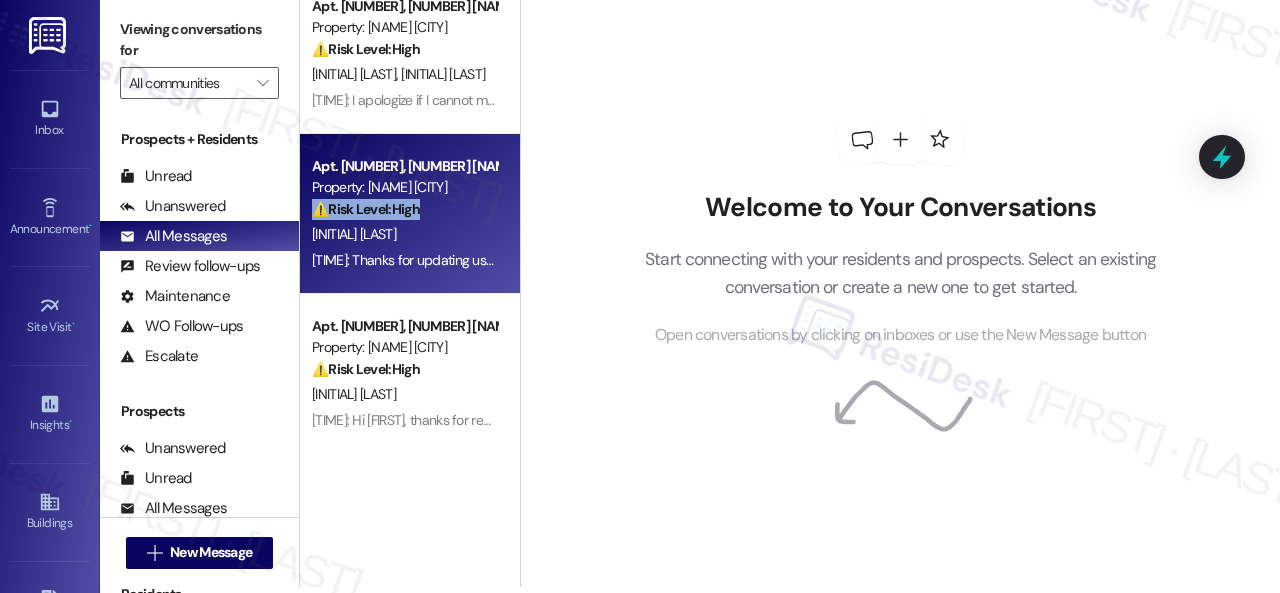 click on "⚠️  Risk Level:  High The resident acknowledges the rent is due and indicates a delay in payment. This constitutes a financial concern requiring attention." at bounding box center [404, 209] 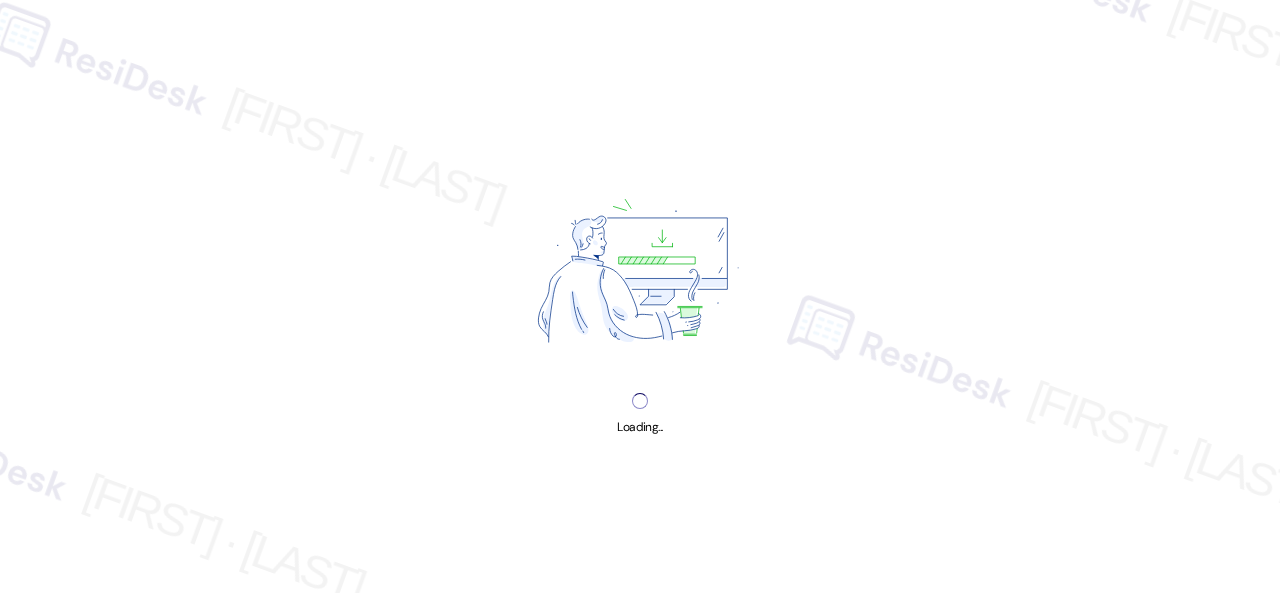 scroll, scrollTop: 0, scrollLeft: 0, axis: both 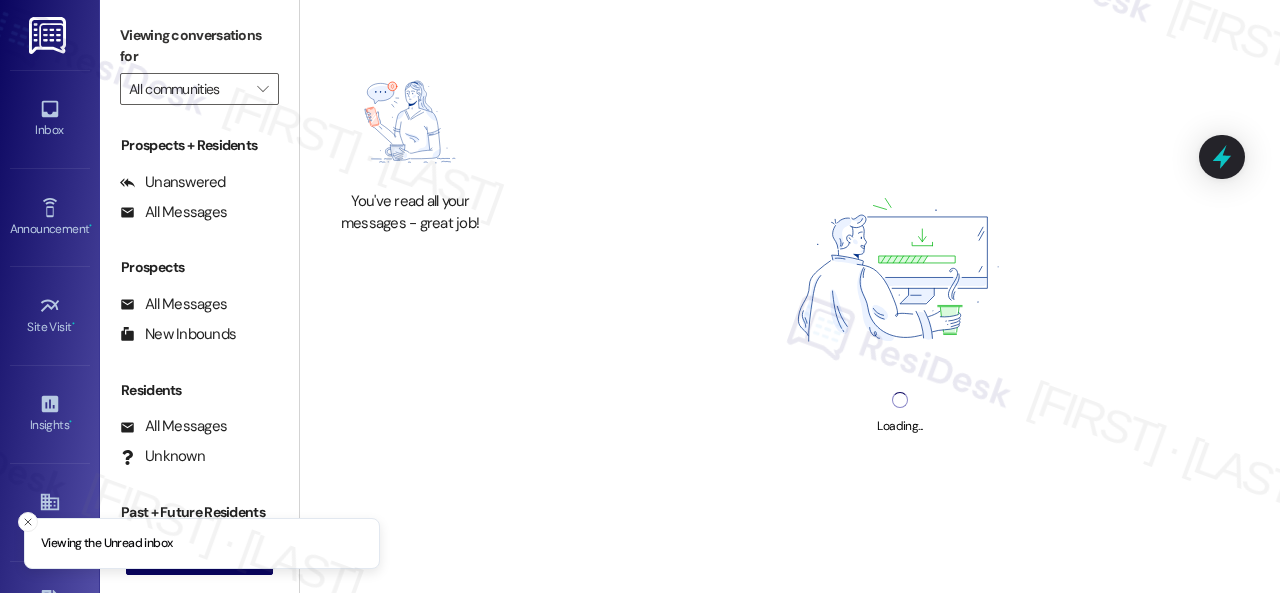 type on "Halston South Point" 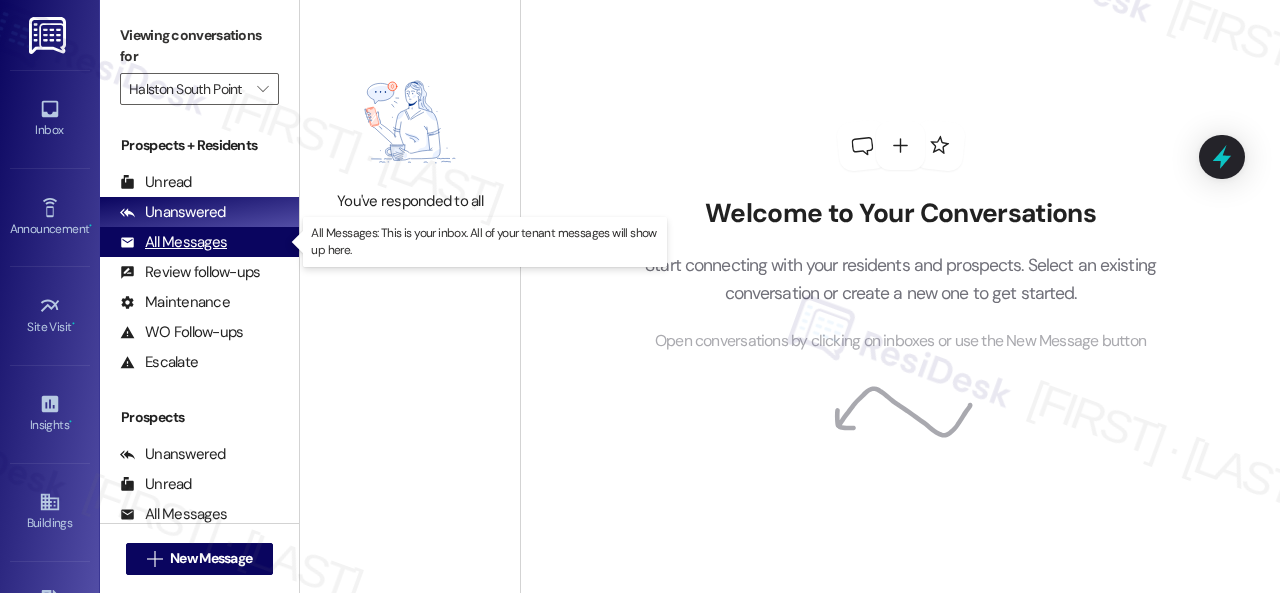 click on "All Messages" at bounding box center (173, 242) 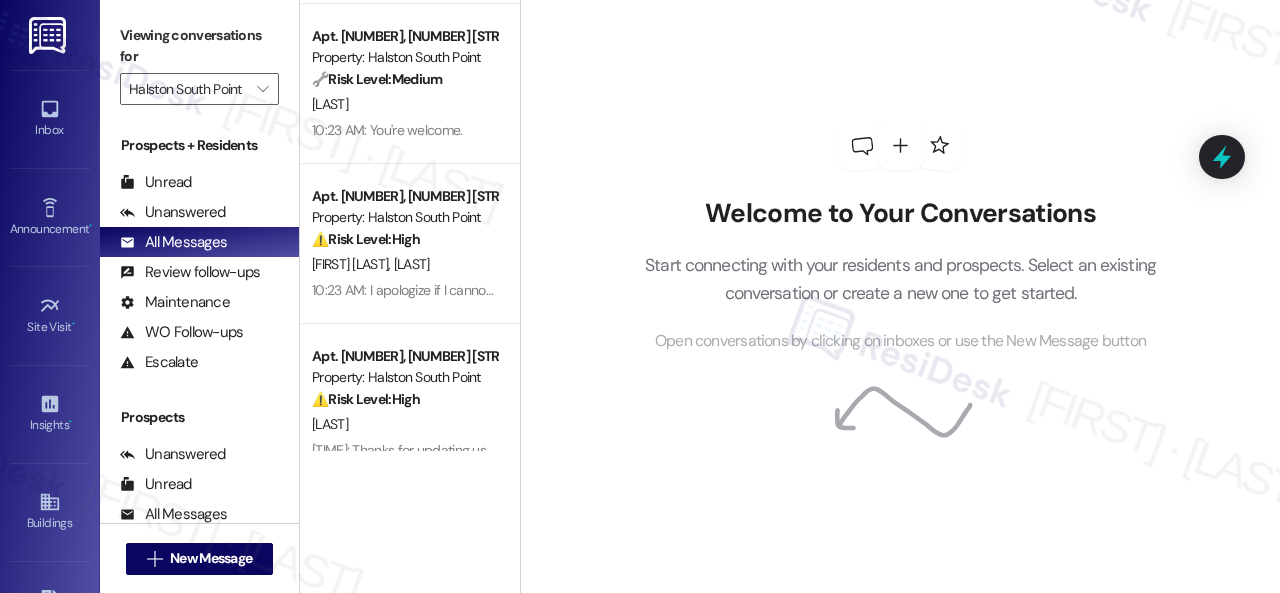 scroll, scrollTop: 1800, scrollLeft: 0, axis: vertical 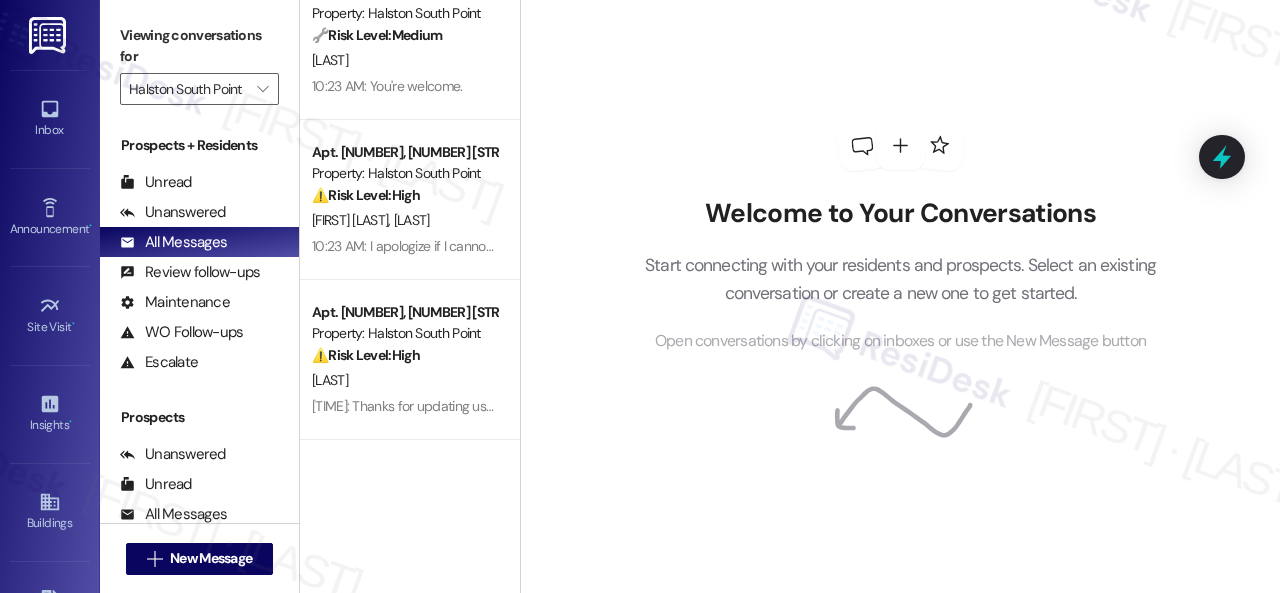 click on "[LAST]" at bounding box center (404, 380) 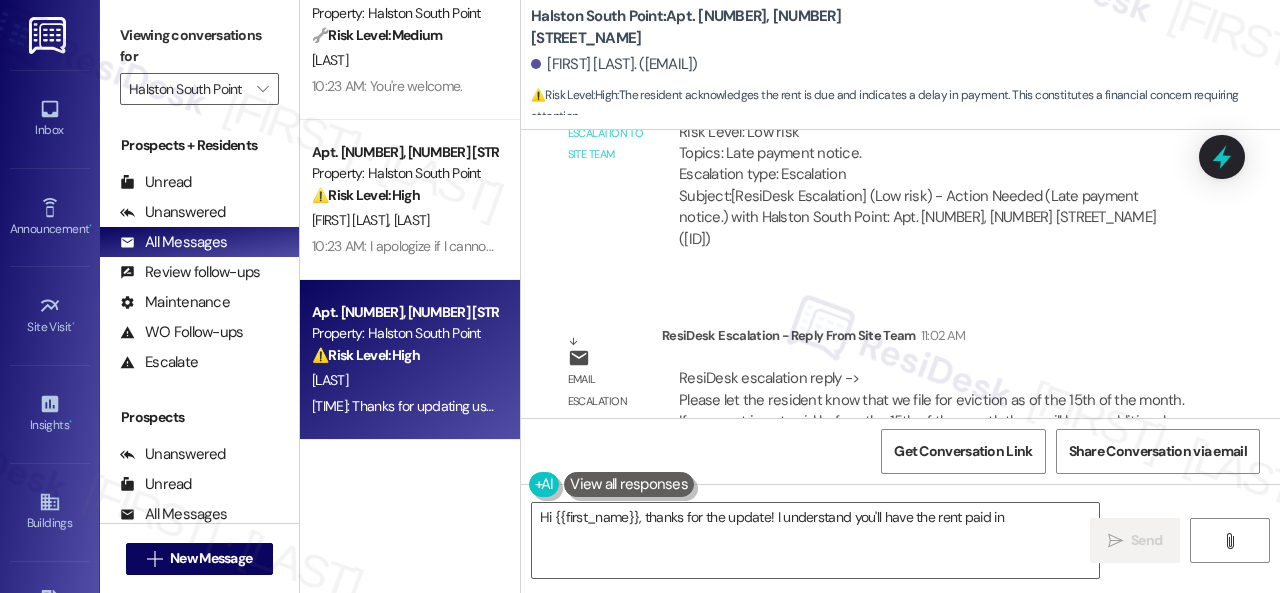 scroll, scrollTop: 15416, scrollLeft: 0, axis: vertical 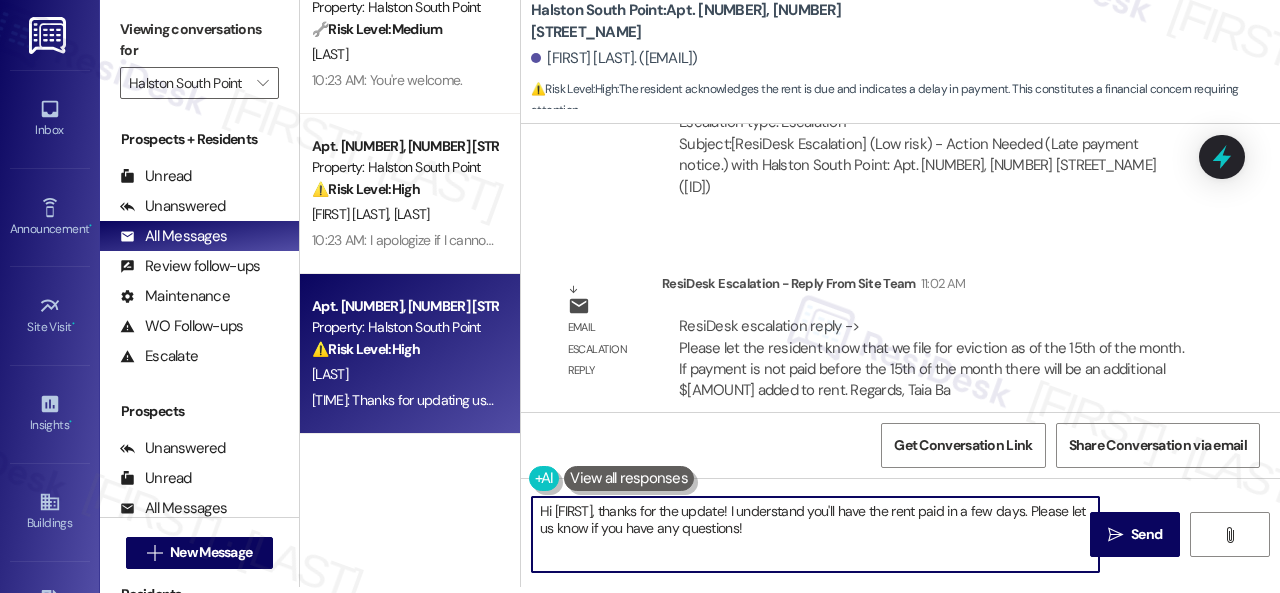 click on "Apt. 0308, 1 Halston South Point Property: Halston South Point 🔧  Risk Level:  Medium The resident is following up on a call from the office, likely regarding the lease renewal incentive mentioned in the initial message. This is a standard renewal-related inquiry and does not indicate any urgent issues or risks. R. Blount 10:27 AM: That's great to hear! Enjoy your day, Rita! 10:27 AM: That's great to hear! Enjoy your day, Rita! Apt. 0903, 1 Halston South Point Property: Halston South Point 🔧  Risk Level:  Medium The resident is confirming payment as discussed with the property manager. This is a routine follow-up to a rent reminder and does not indicate any dispute or urgent issue. S. Driscol 10:24 AM: No worries. Please disregard the reminder message if you have already spoken with someone from the site team regarding your late payment. Thank you! Apt. 2202, 1 Halston South Point Property: Halston South Point 🔧  Risk Level:  Medium F. Miller 10:23 AM: You're welcome. 10:23 AM: You're welcome. ⚠️" at bounding box center [790, 290] 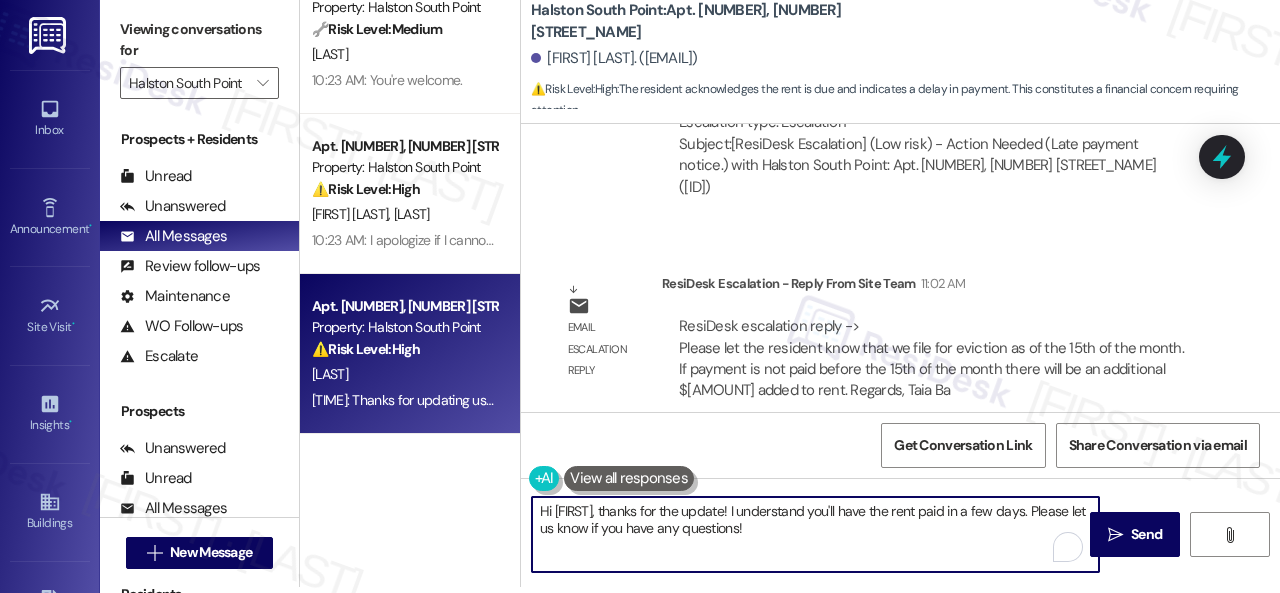 paste on "ey, I have an update on your concern.
The site team stated that they filed for eviction as of the 15th of the month. If payment is not paid before the 15th of the month, there will be an additional $500 added to the rent.
Let me know if you need anything else. Thank you!" 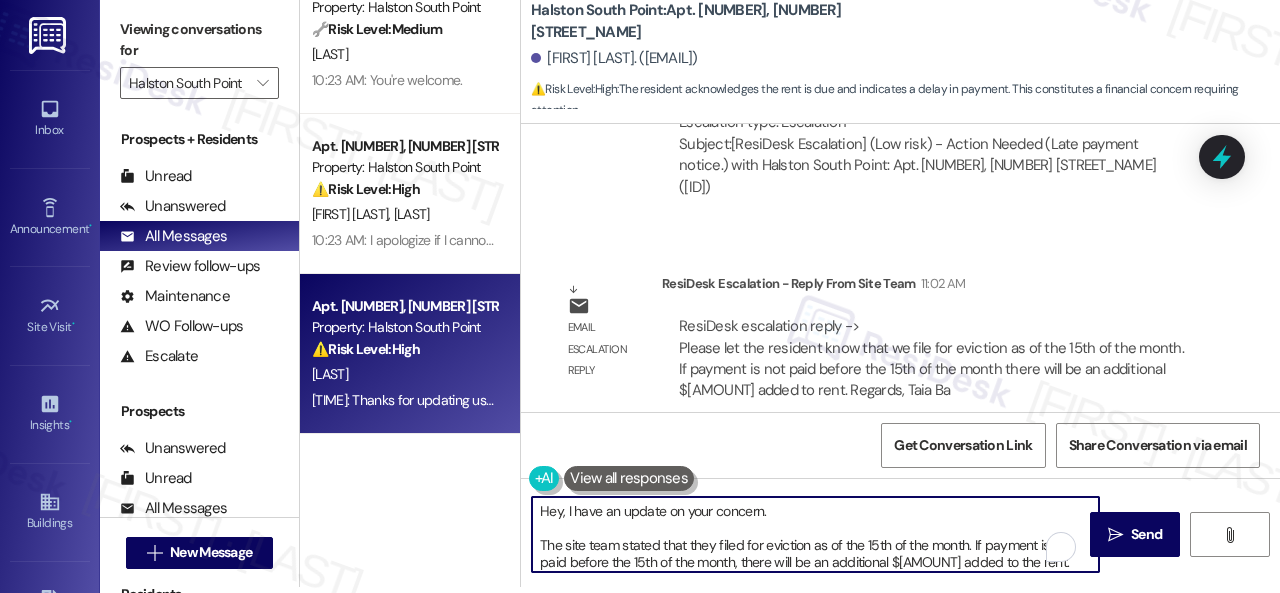 scroll, scrollTop: 50, scrollLeft: 0, axis: vertical 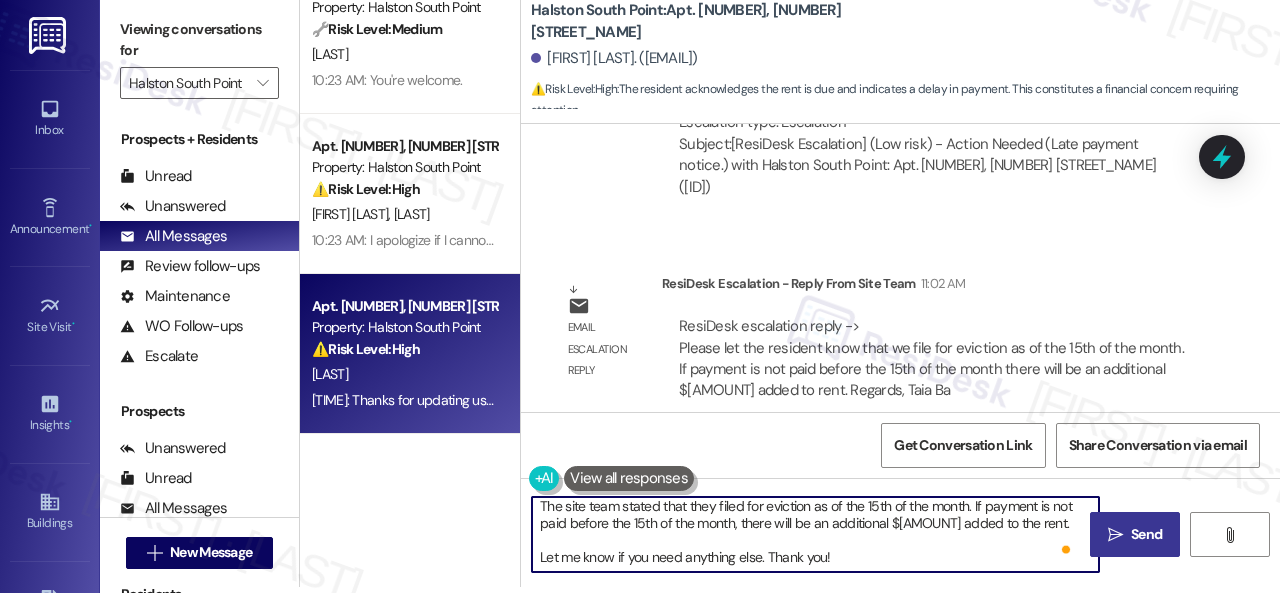 type on "Hey, I have an update on your concern.
The site team stated that they filed for eviction as of the 15th of the month. If payment is not paid before the 15th of the month, there will be an additional $500 added to the rent.
Let me know if you need anything else. Thank you!" 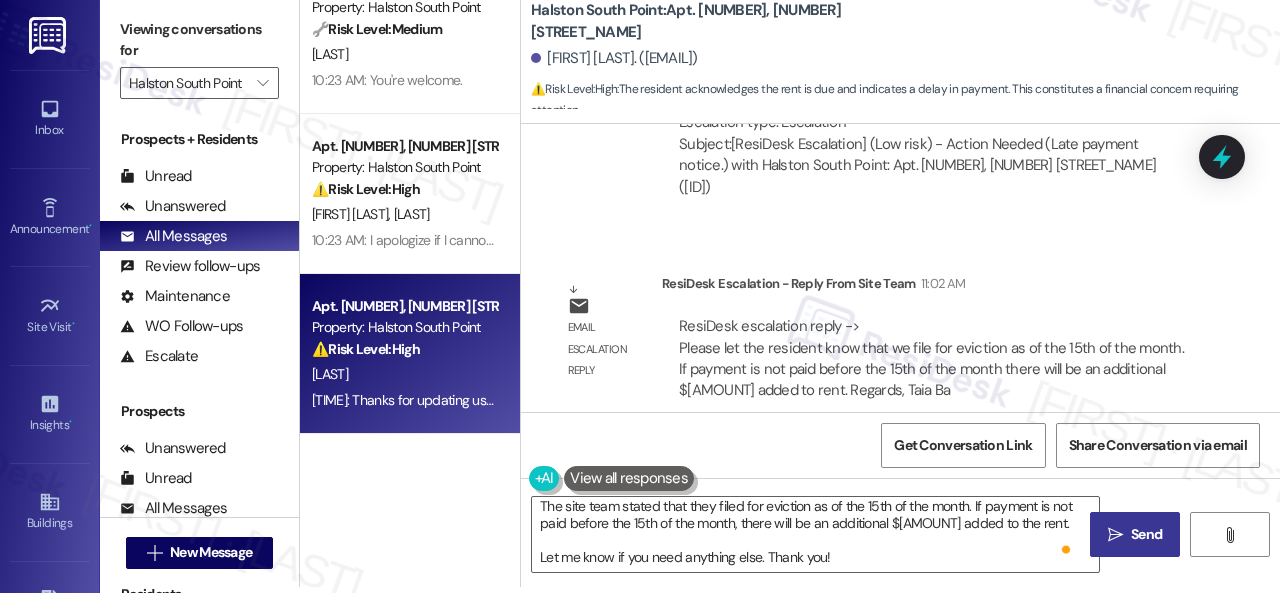click on " Send" at bounding box center [1135, 534] 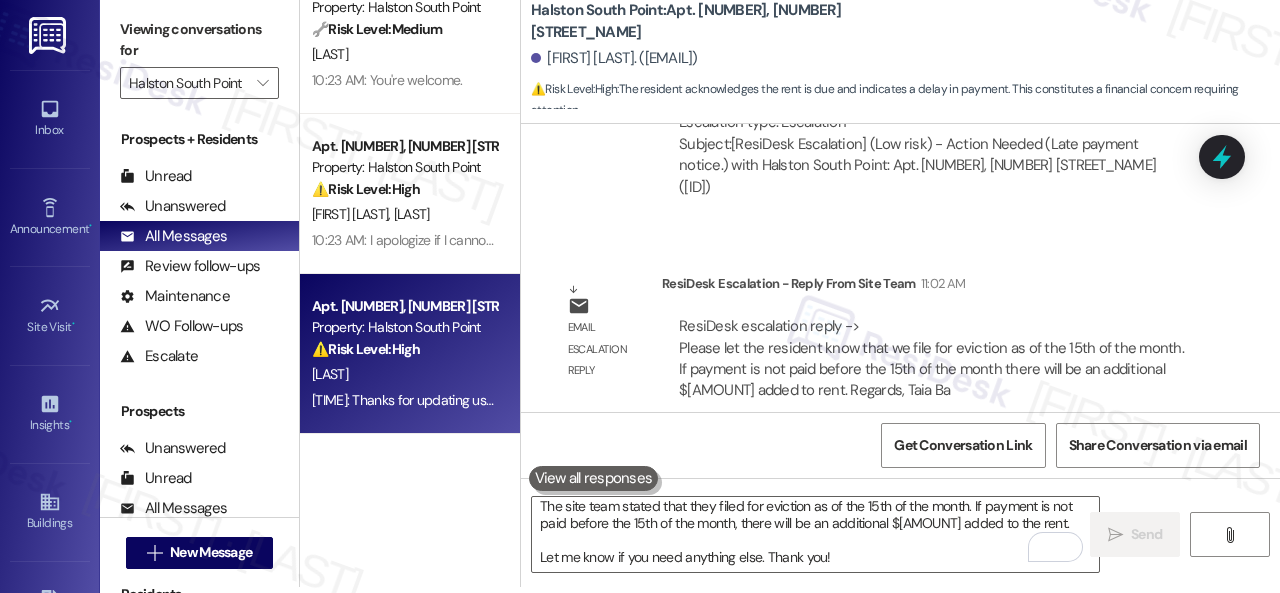 type 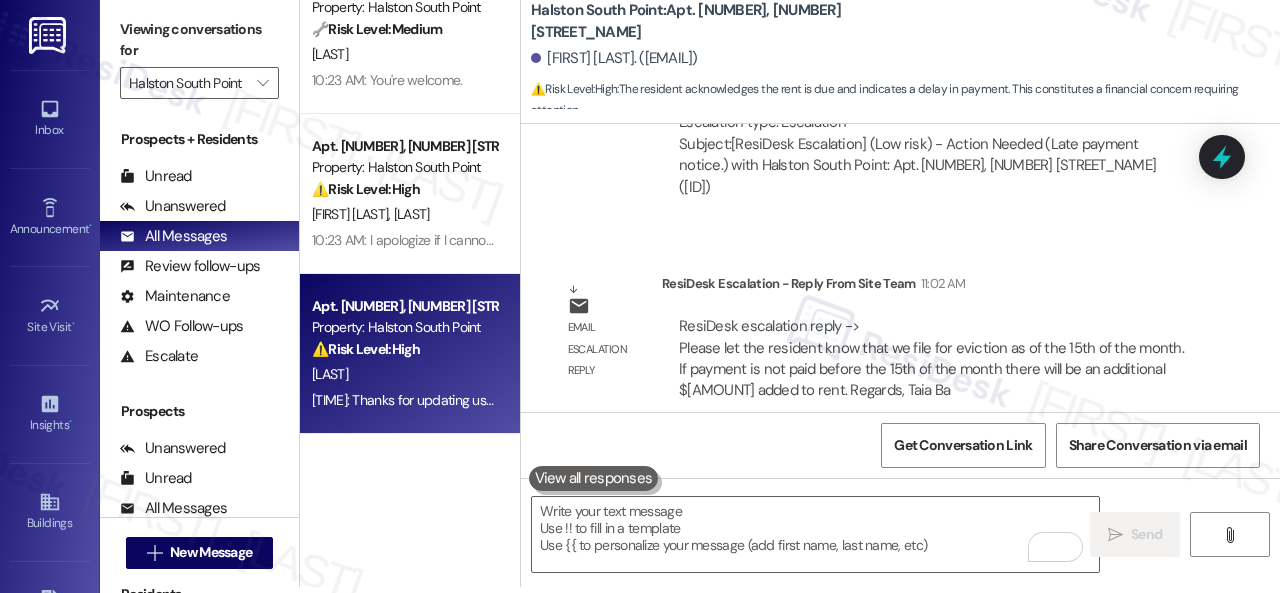 scroll, scrollTop: 0, scrollLeft: 0, axis: both 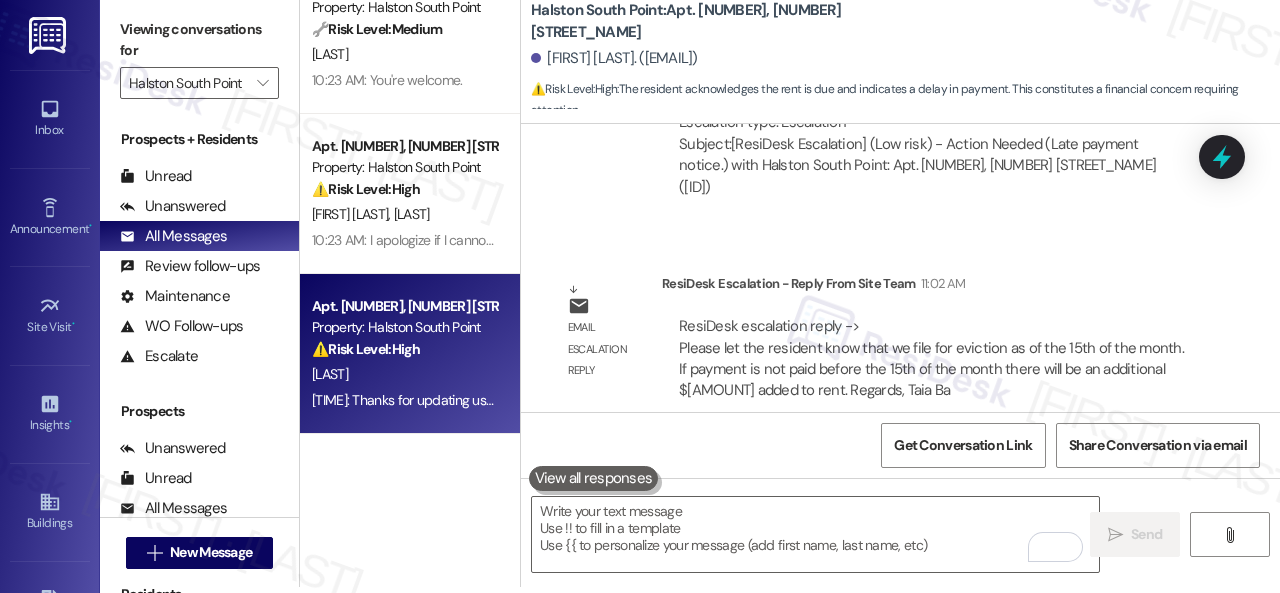 click on "Email escalation to site team Email escalation to site team 10:23 AM ResiDesk escalation to site team ->
Risk Level: Low risk
Topics: Late payment notice.
Escalation type: Escalation Subject:  [ResiDesk Escalation] (Low risk) - Action Needed (Late payment notice.) with Halston South Point: Apt. 1401, 1 Halston South Point (1320050)" at bounding box center (877, 109) 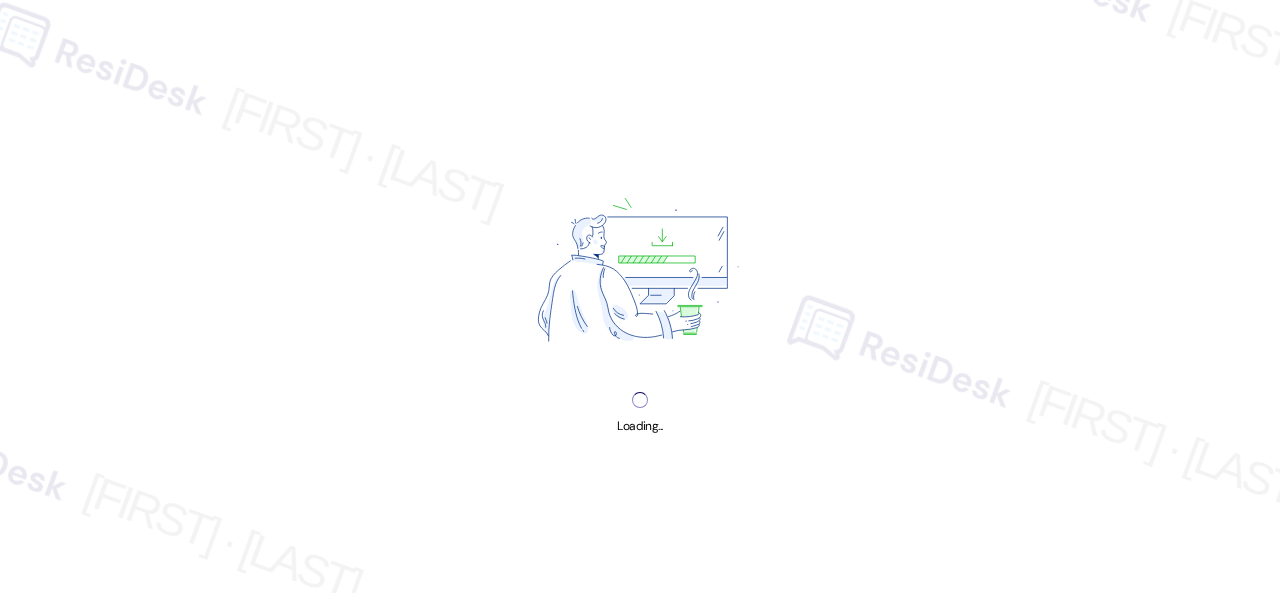 scroll, scrollTop: 0, scrollLeft: 0, axis: both 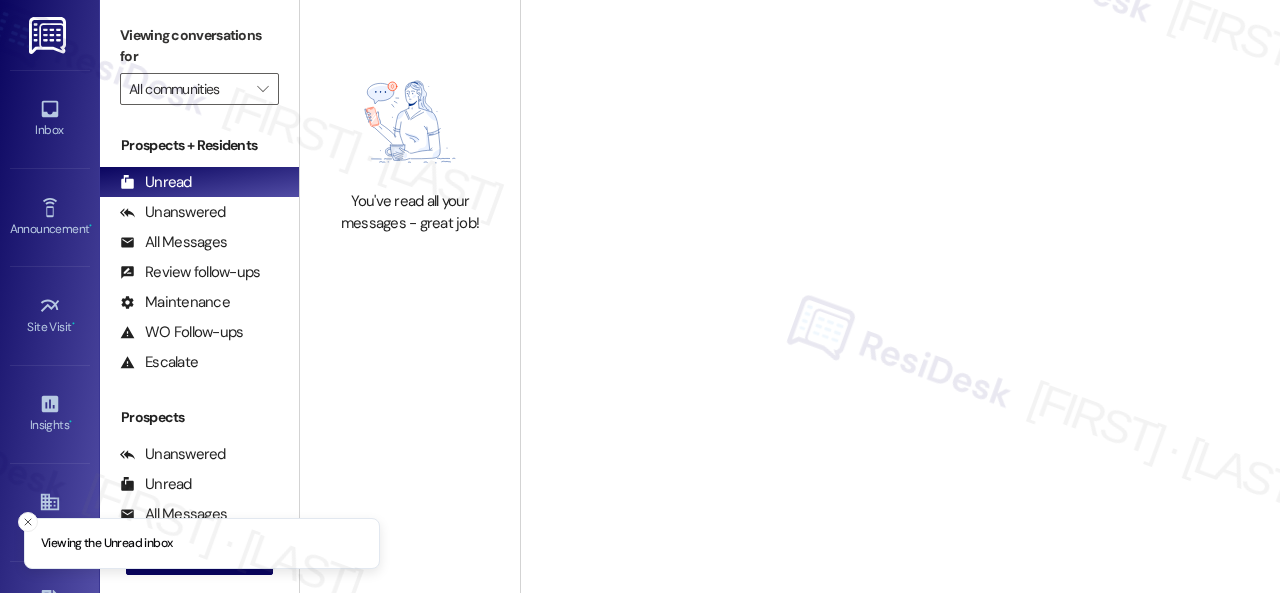 type on "Halston South Point" 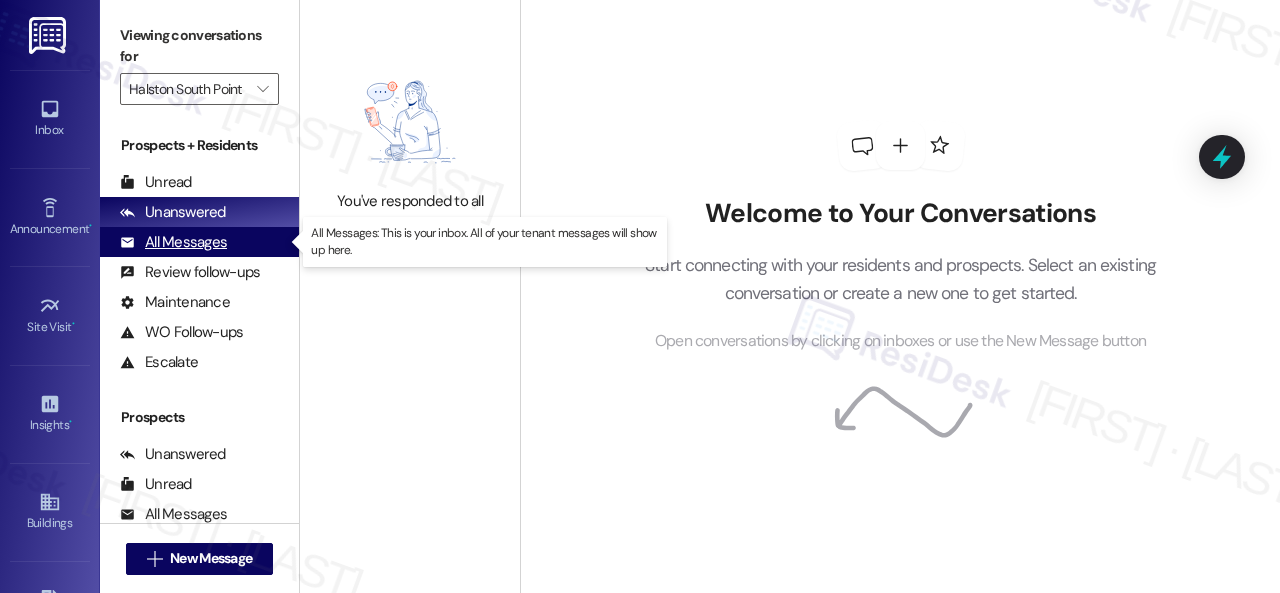 click on "All Messages" at bounding box center (173, 242) 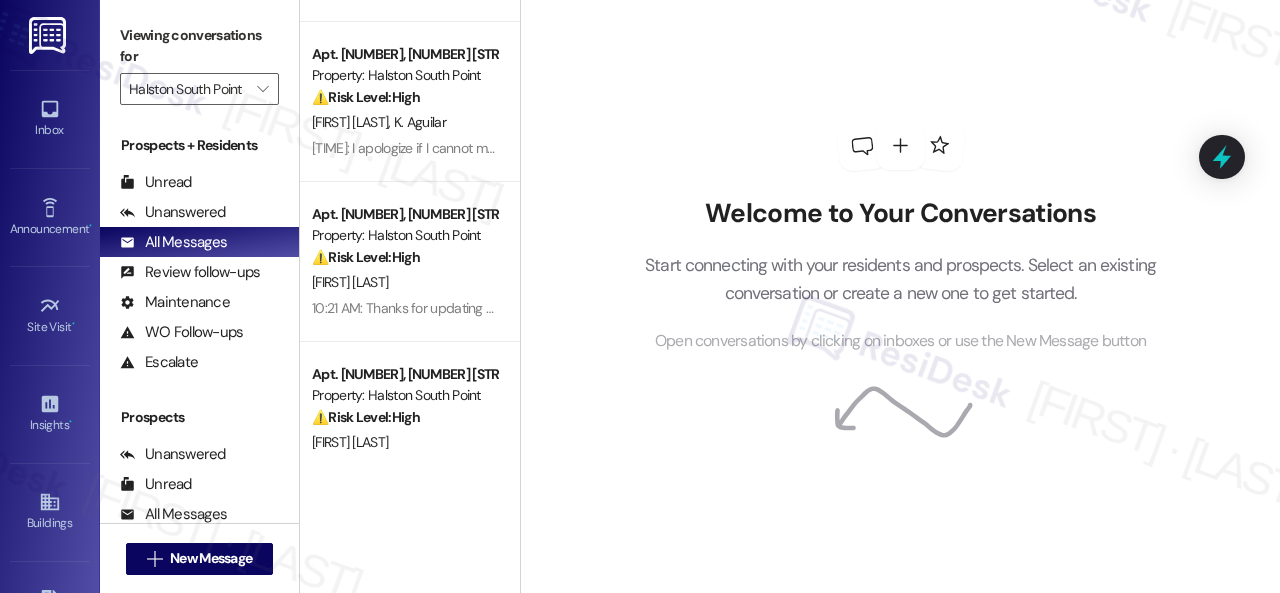 scroll, scrollTop: 1900, scrollLeft: 0, axis: vertical 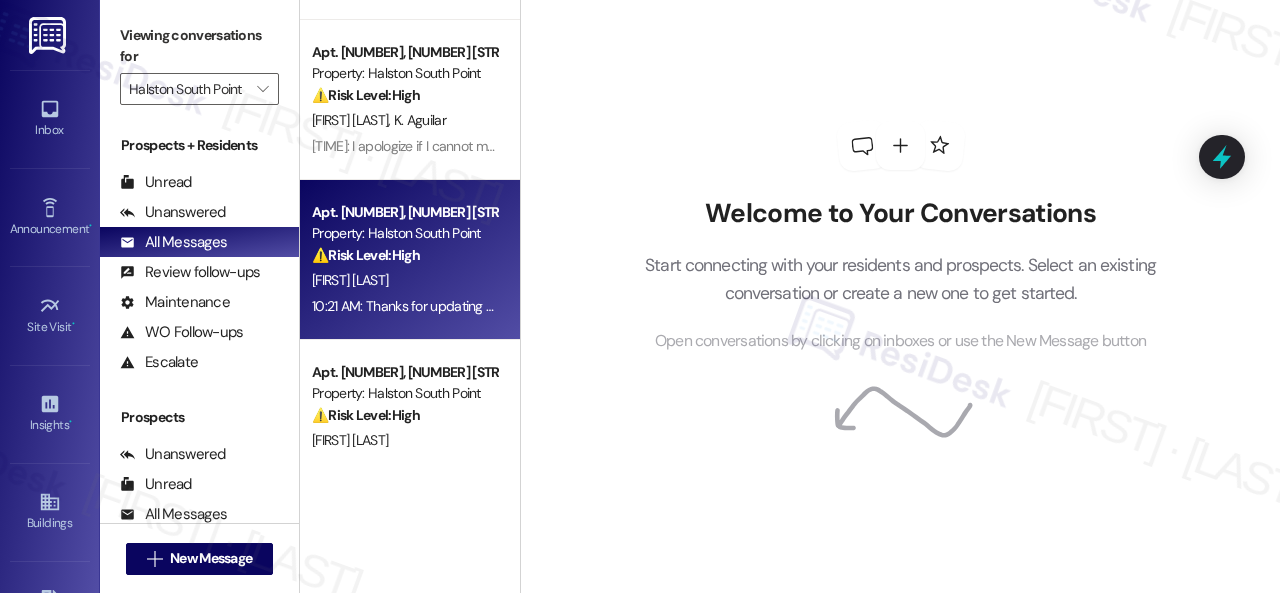 click on "[FIRST] [LAST]" at bounding box center [404, 280] 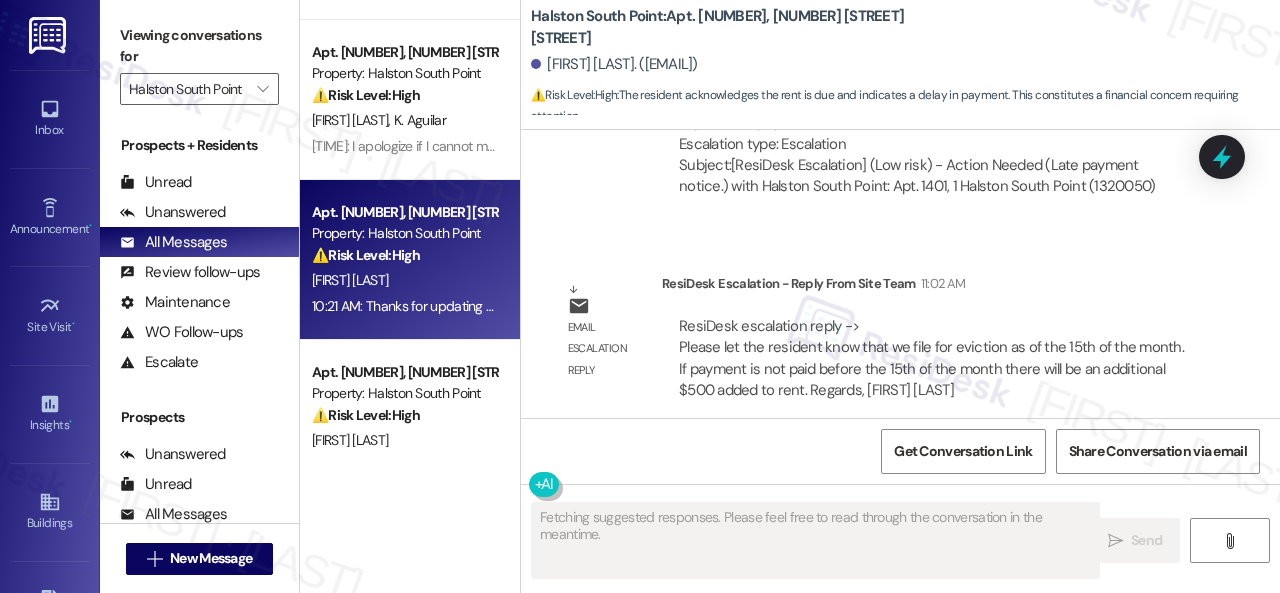 scroll, scrollTop: 15416, scrollLeft: 0, axis: vertical 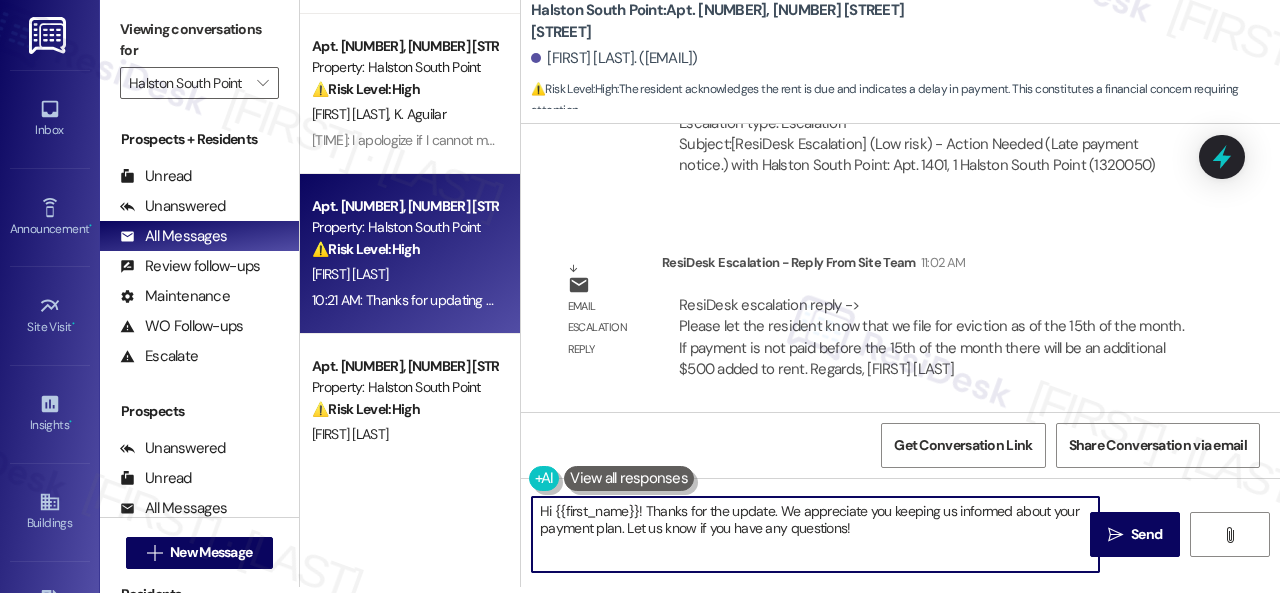 drag, startPoint x: 515, startPoint y: 502, endPoint x: 470, endPoint y: 505, distance: 45.099888 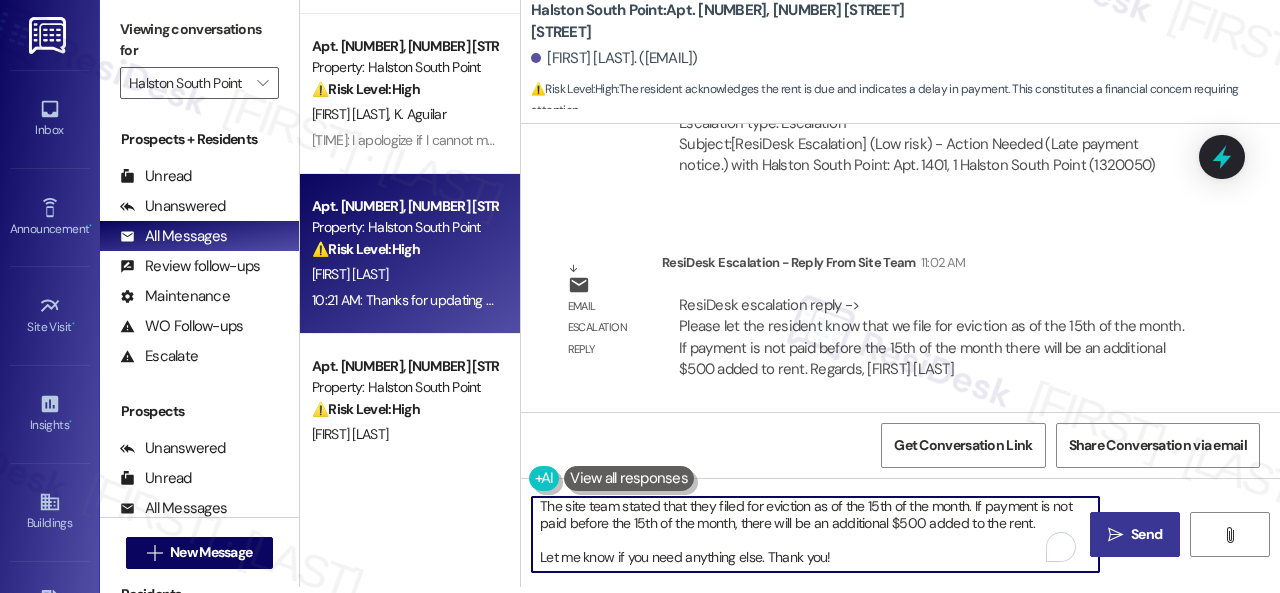 scroll, scrollTop: 0, scrollLeft: 0, axis: both 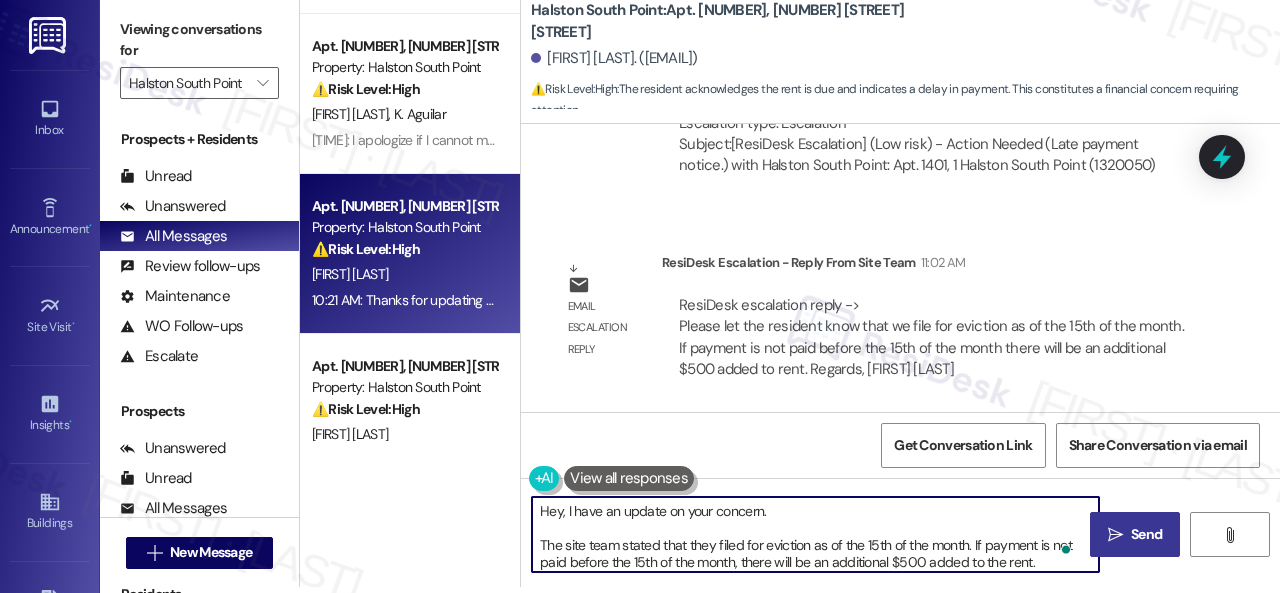 type on "Hey, I have an update on your concern.
The site team stated that they filed for eviction as of the 15th of the month. If payment is not paid before the 15th of the month, there will be an additional $[AMOUNT] added to the rent.
Let me know if you need anything else. Thank you!" 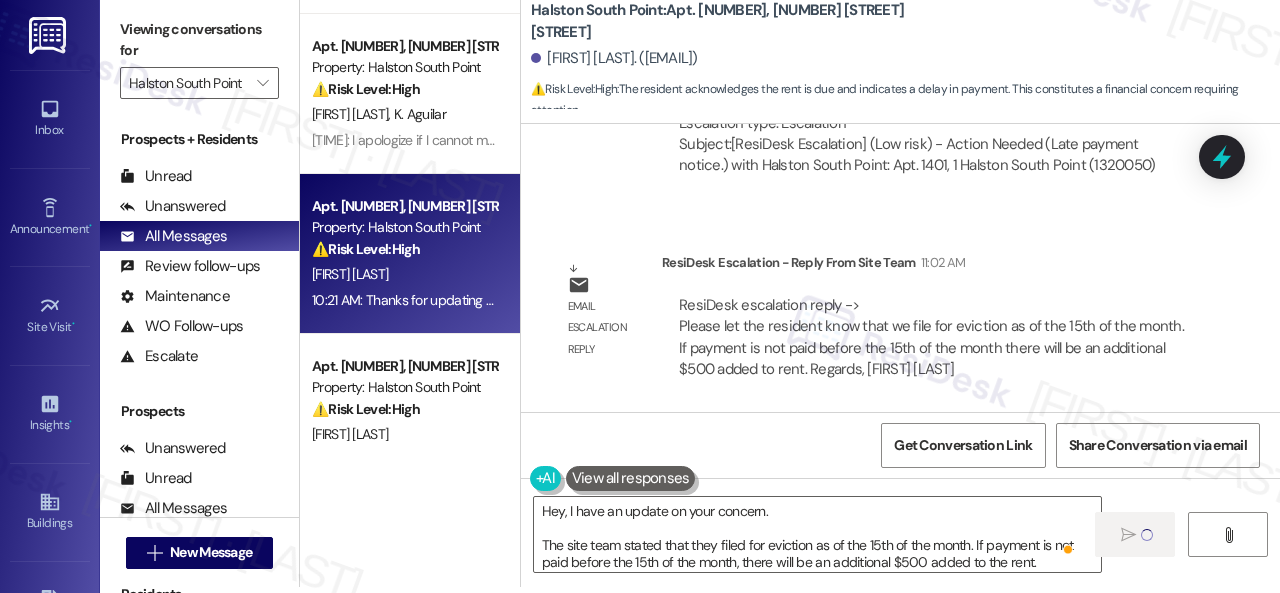 type 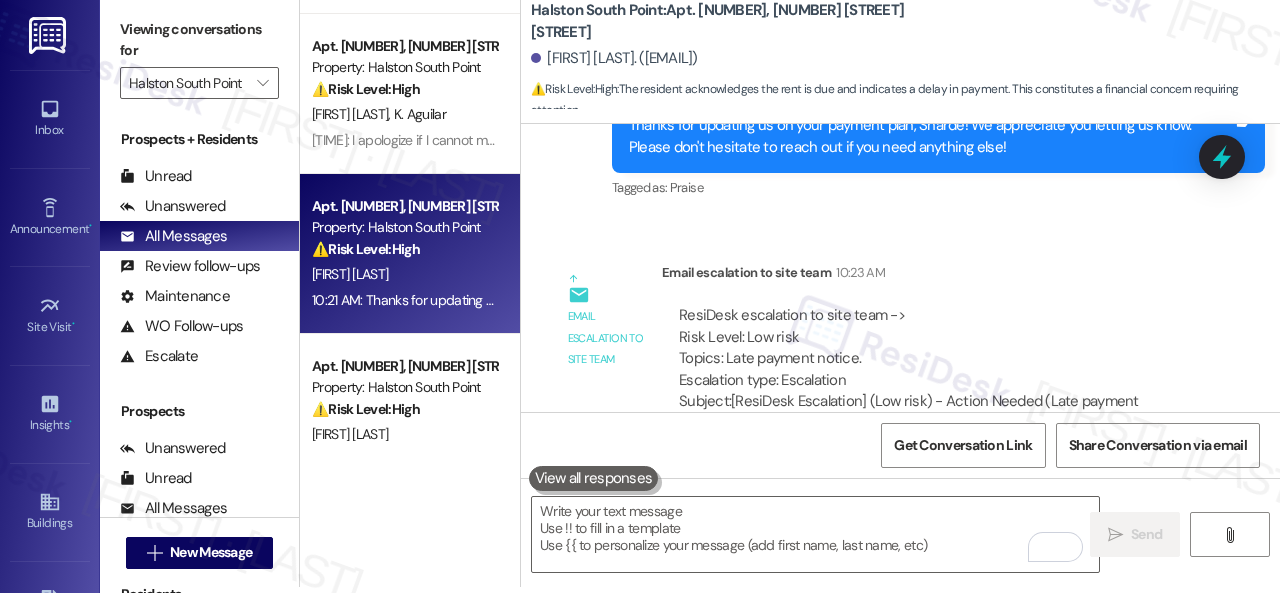 scroll, scrollTop: 15416, scrollLeft: 0, axis: vertical 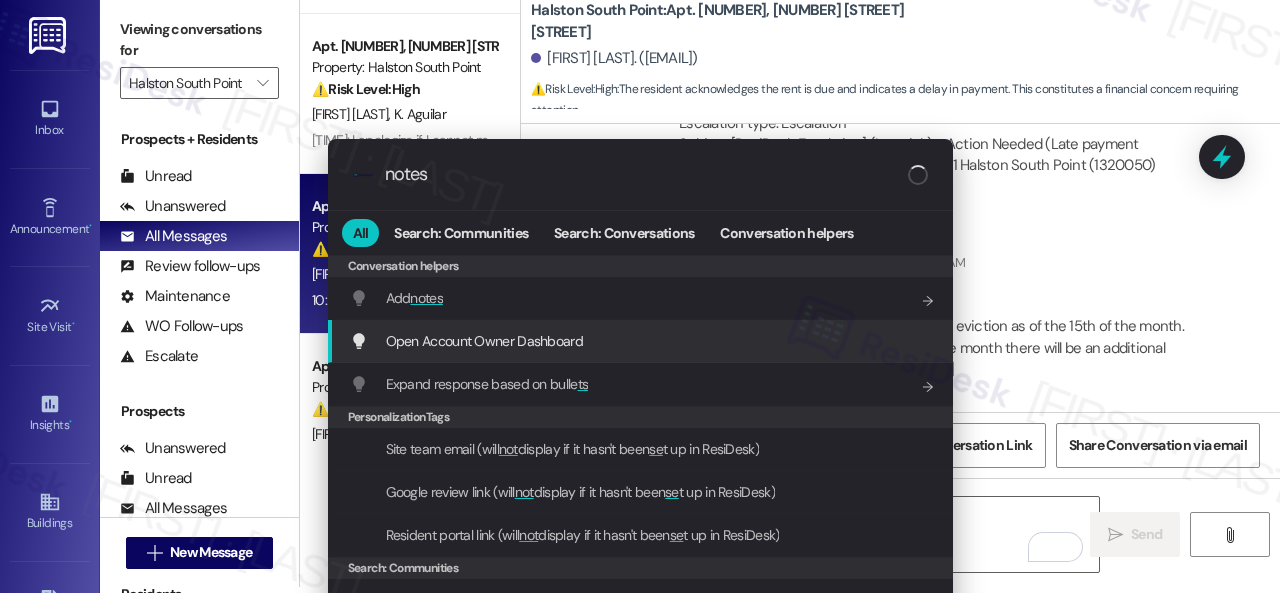 click on "notes" at bounding box center (426, 298) 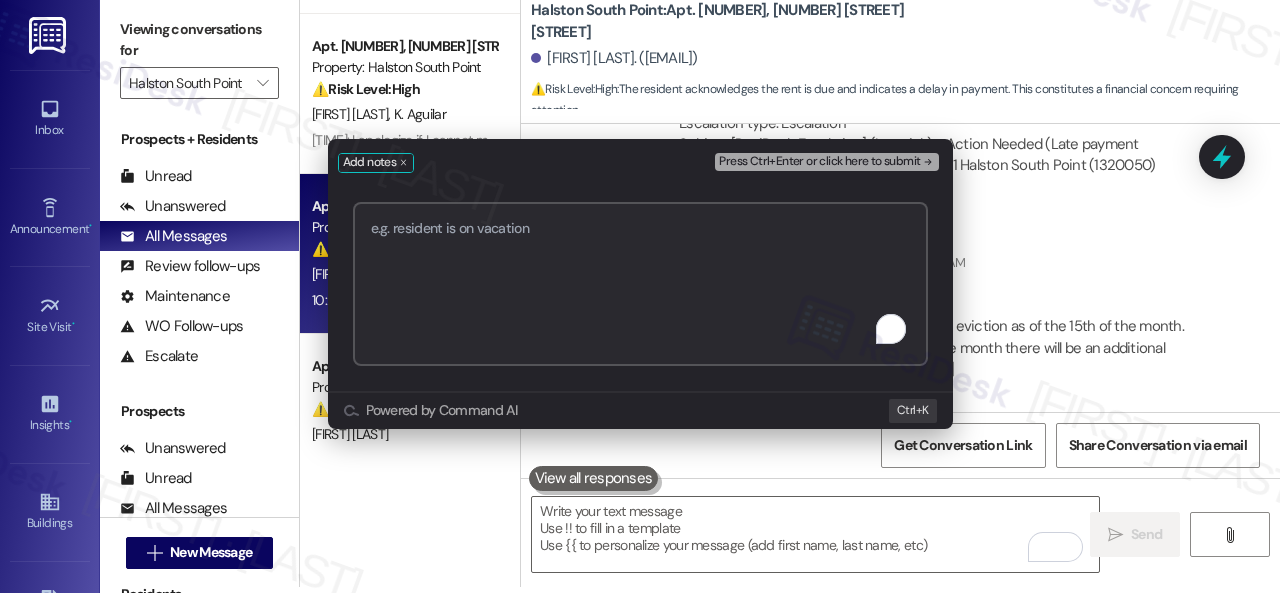paste on "Hey, I have an update on your concern.
The site team stated that they filed for eviction as of the 15th of the month. If payment is not paid before the 15th of the month, there will be an additional $500 added to the rent.
Let me know if you need anything else. Thank you!" 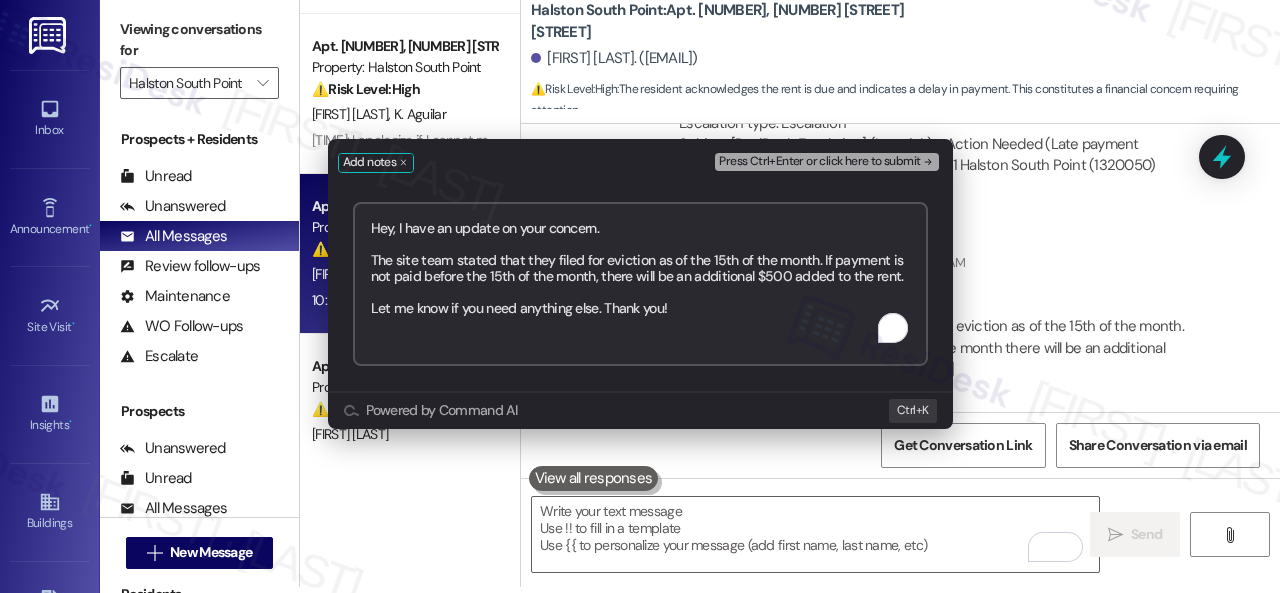 click on "Press Ctrl+Enter or click here to submit" at bounding box center (819, 162) 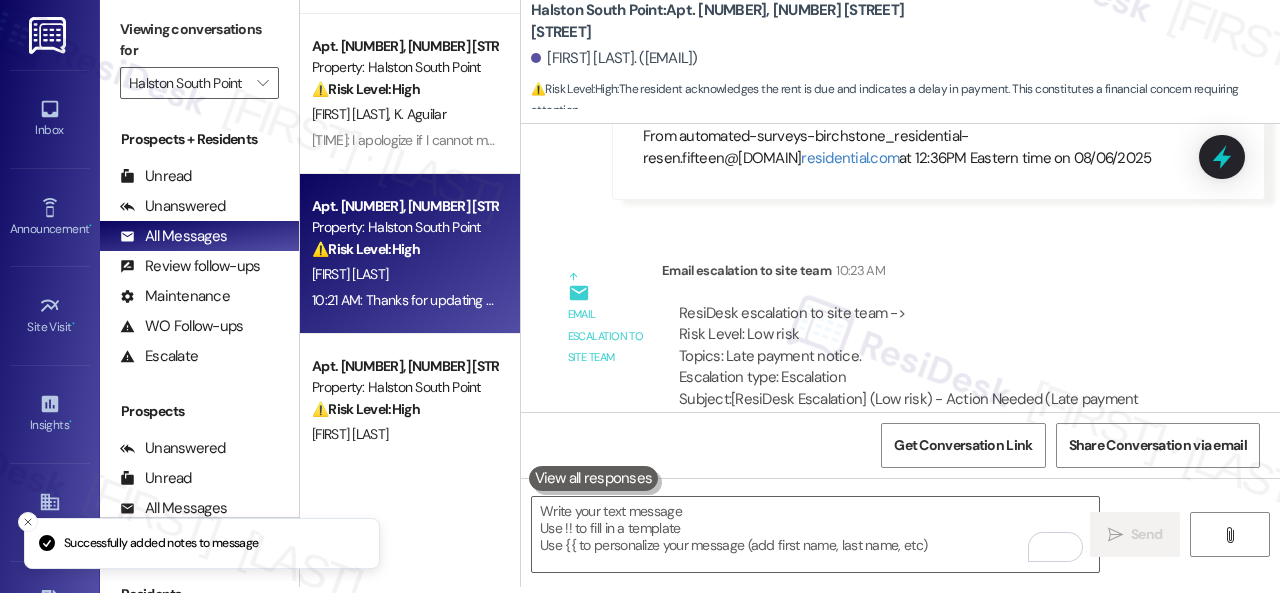 scroll, scrollTop: 0, scrollLeft: 0, axis: both 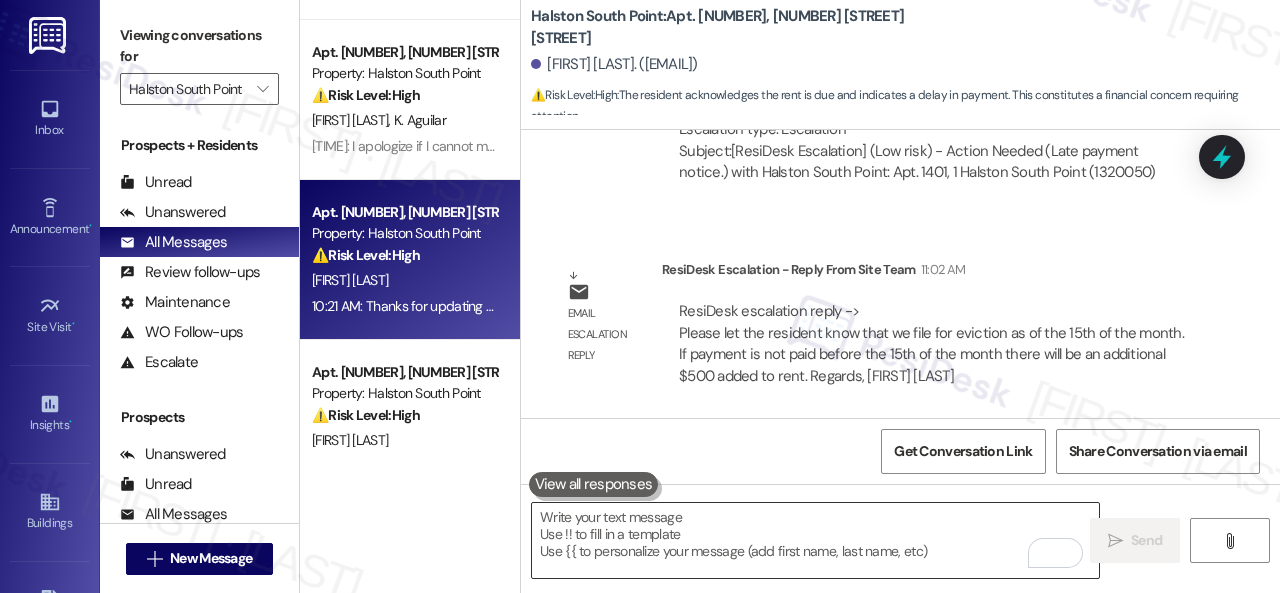 click at bounding box center [815, 540] 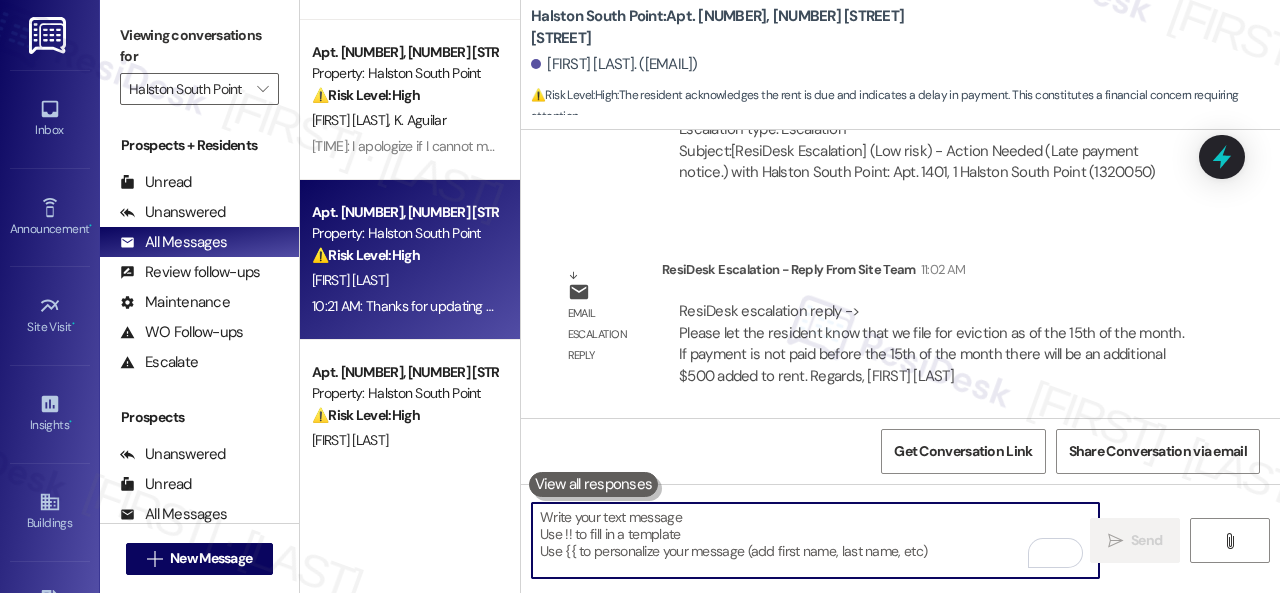 paste on "Hey, I have an update on your concern.
The site team stated that they filed for eviction as of the 15th of the month. If payment is not paid before the 15th of the month, there will be an additional $500 added to the rent.
Let me know if you need anything else. Thank you!" 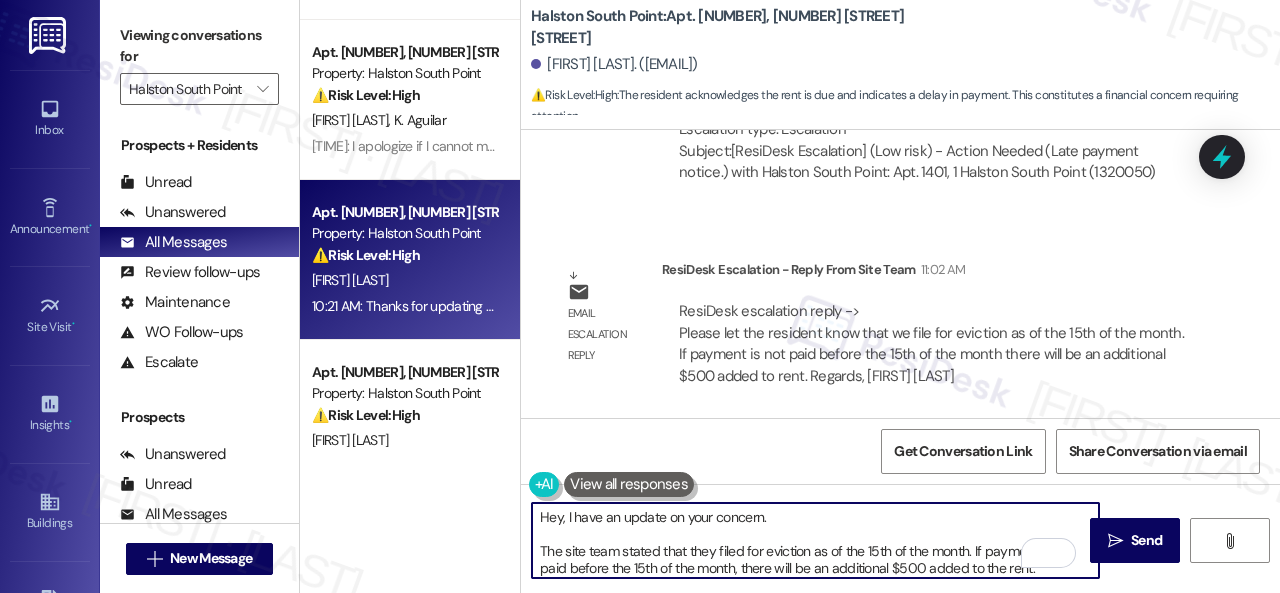 scroll, scrollTop: 50, scrollLeft: 0, axis: vertical 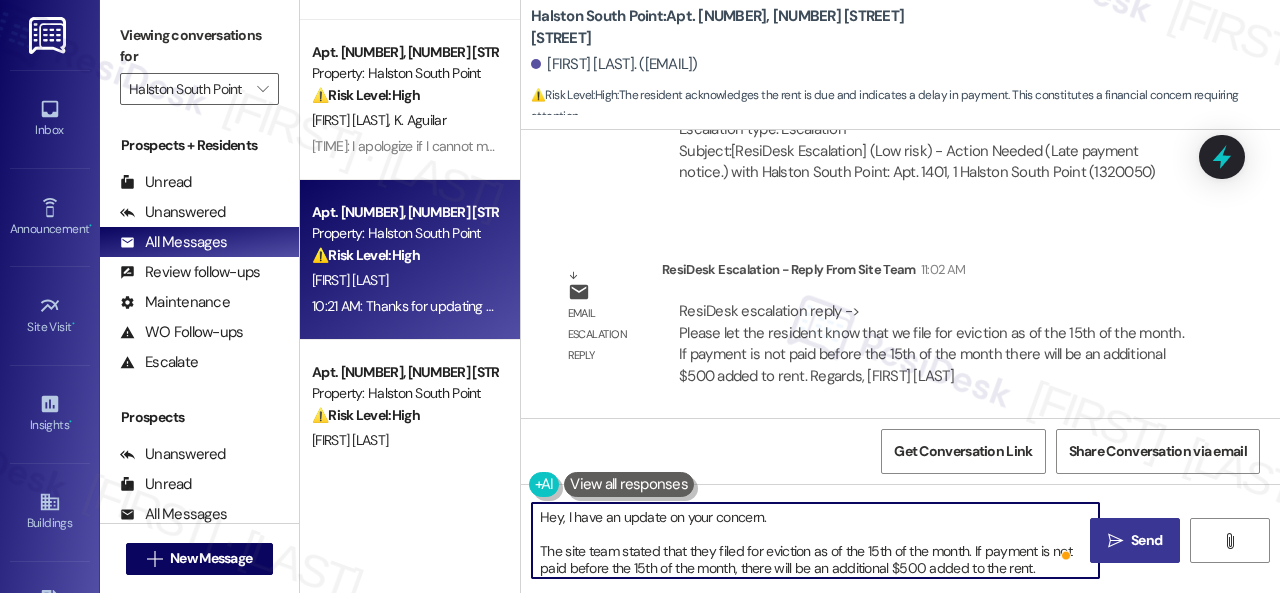 type on "Hey, I have an update on your concern.
The site team stated that they filed for eviction as of the 15th of the month. If payment is not paid before the 15th of the month, there will be an additional $500 added to the rent.
Let me know if you need anything else. Thank you!" 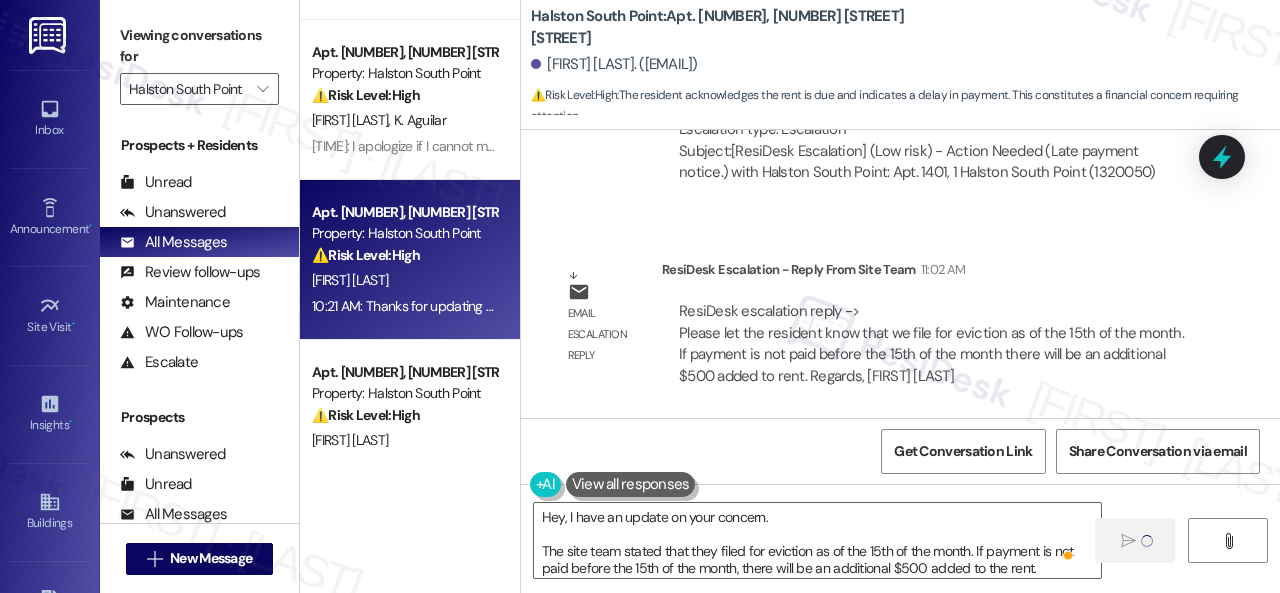 type 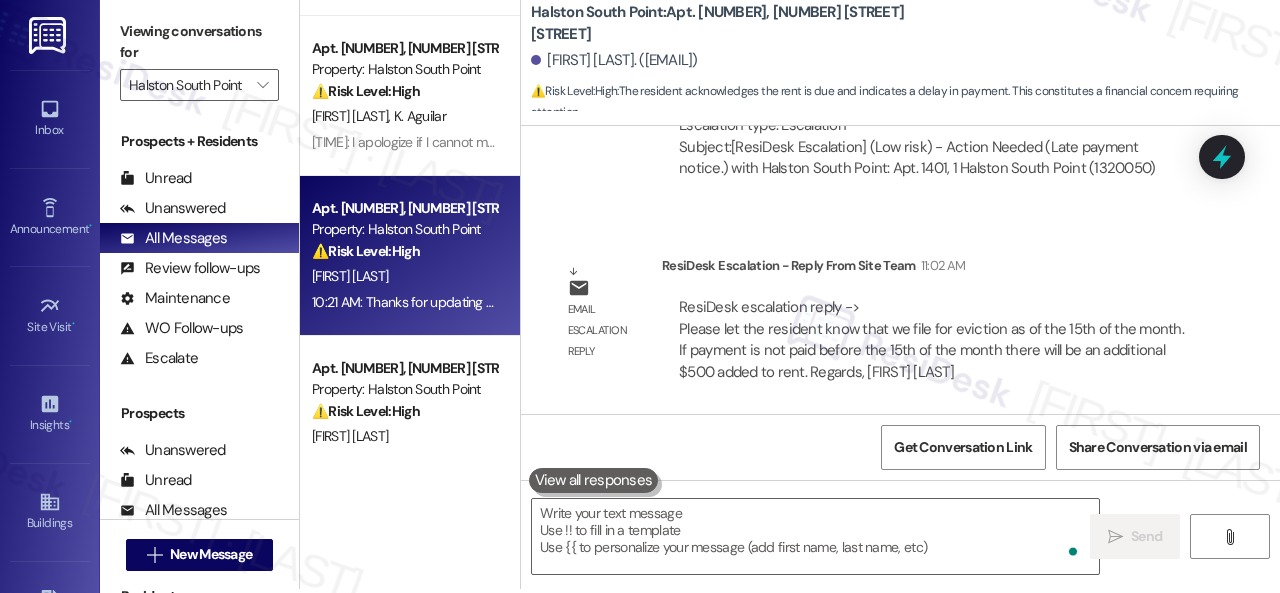 scroll, scrollTop: 6, scrollLeft: 0, axis: vertical 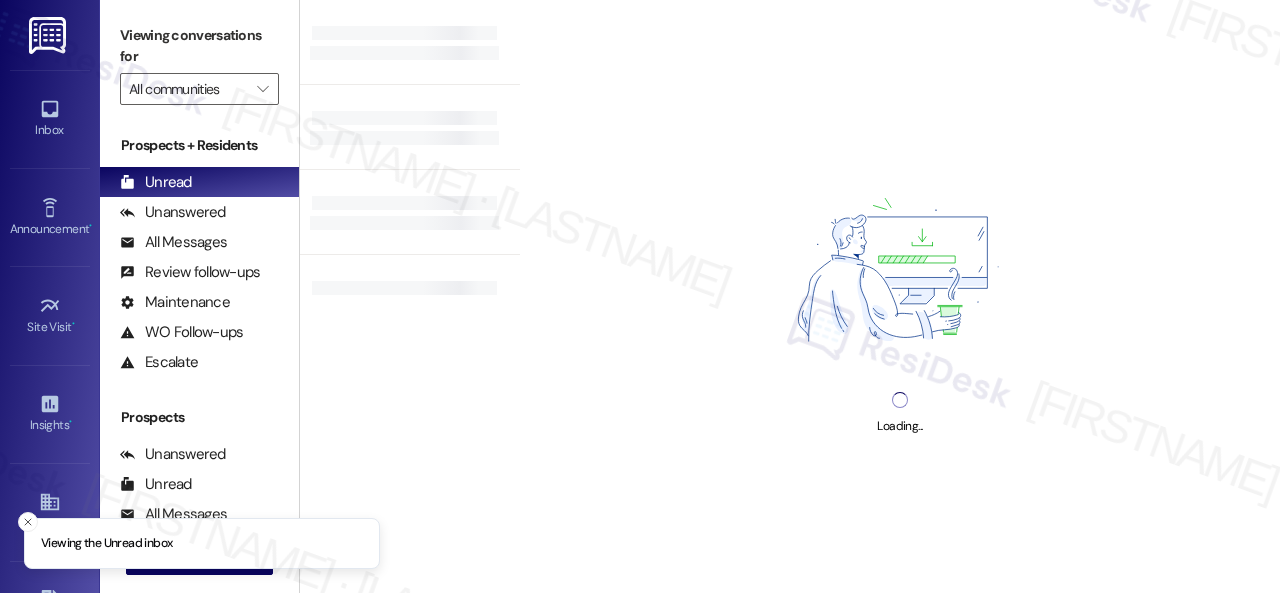 type on "Halston South Point" 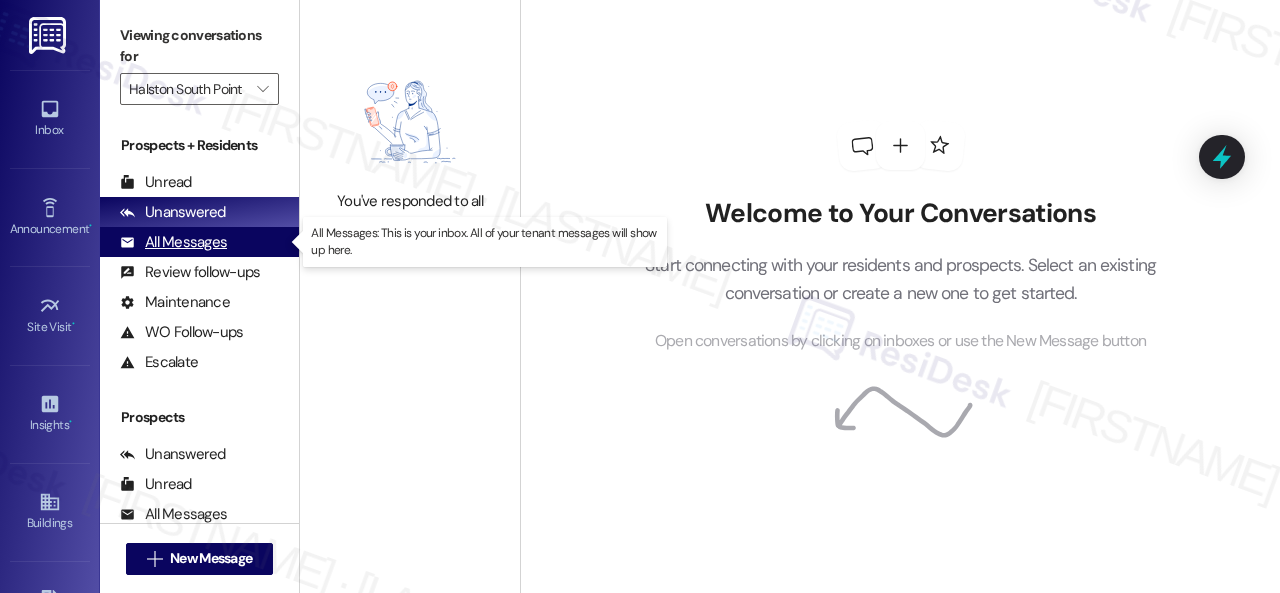 click on "All Messages" at bounding box center [173, 242] 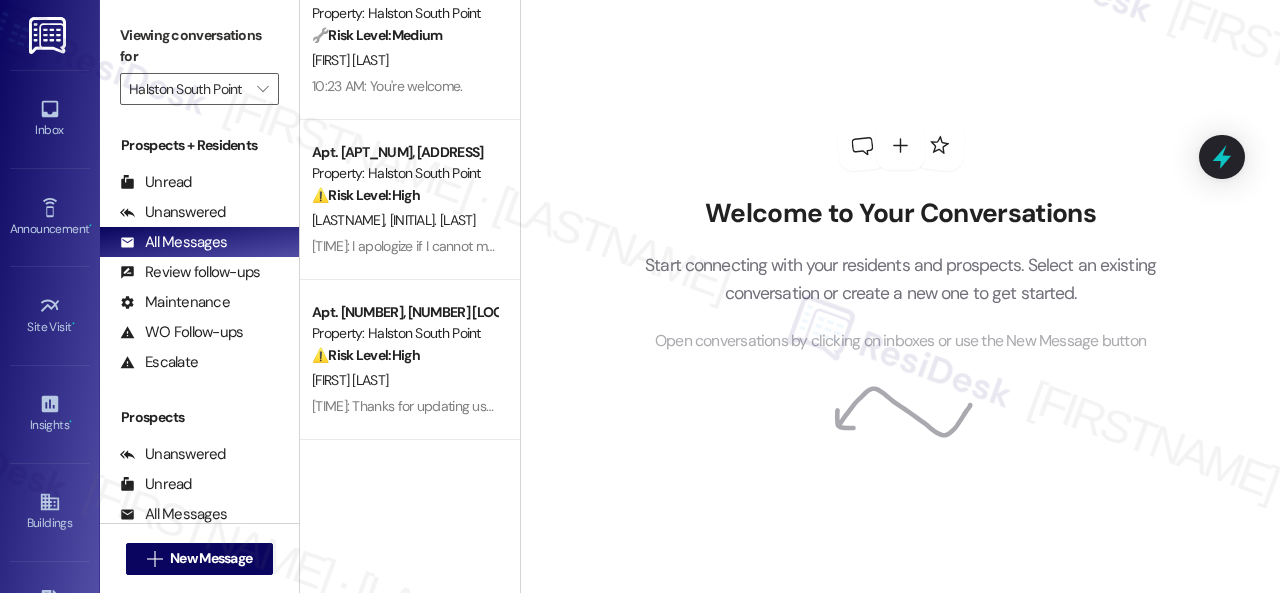 scroll, scrollTop: 1900, scrollLeft: 0, axis: vertical 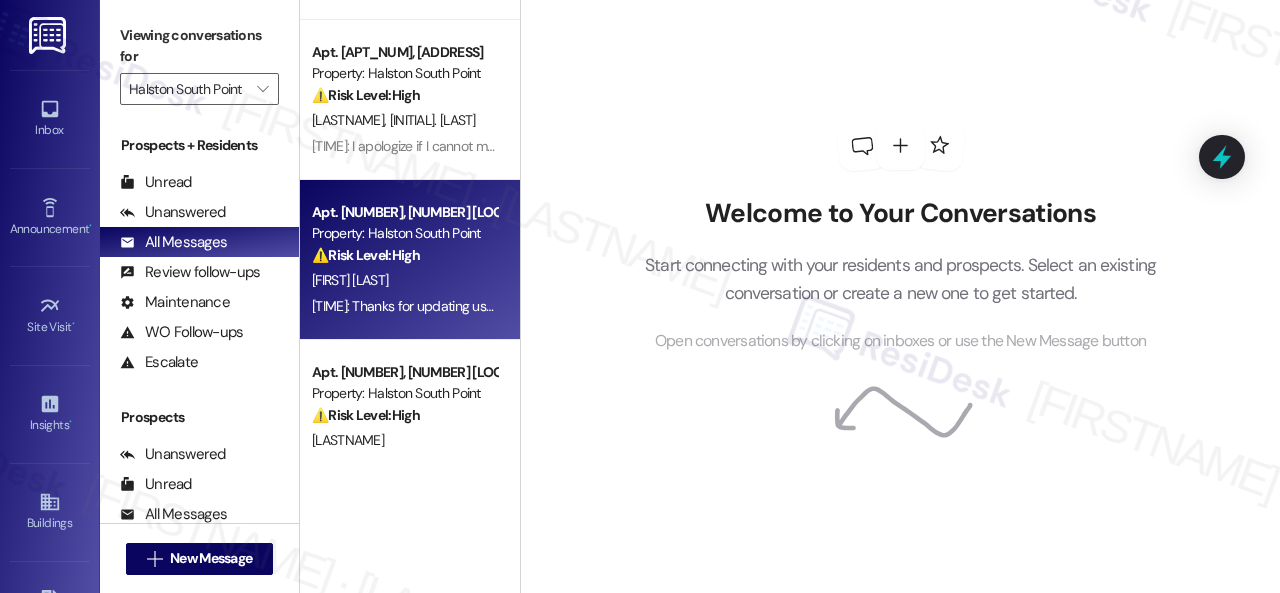 click on "[LAST]" at bounding box center [404, 280] 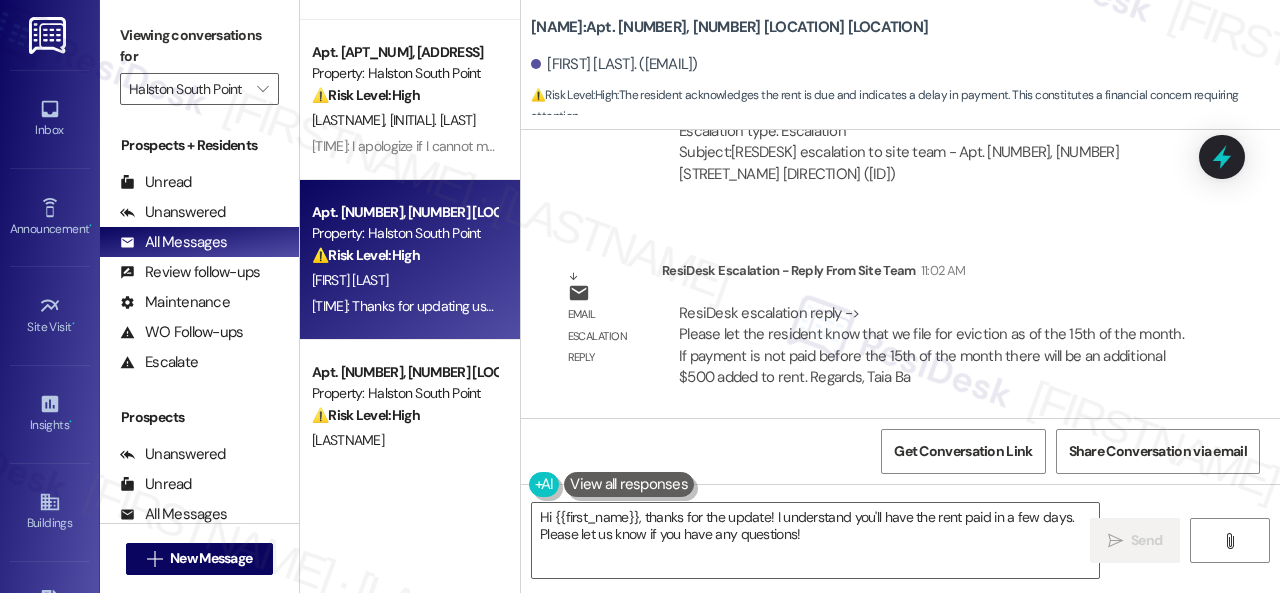 scroll, scrollTop: 15714, scrollLeft: 0, axis: vertical 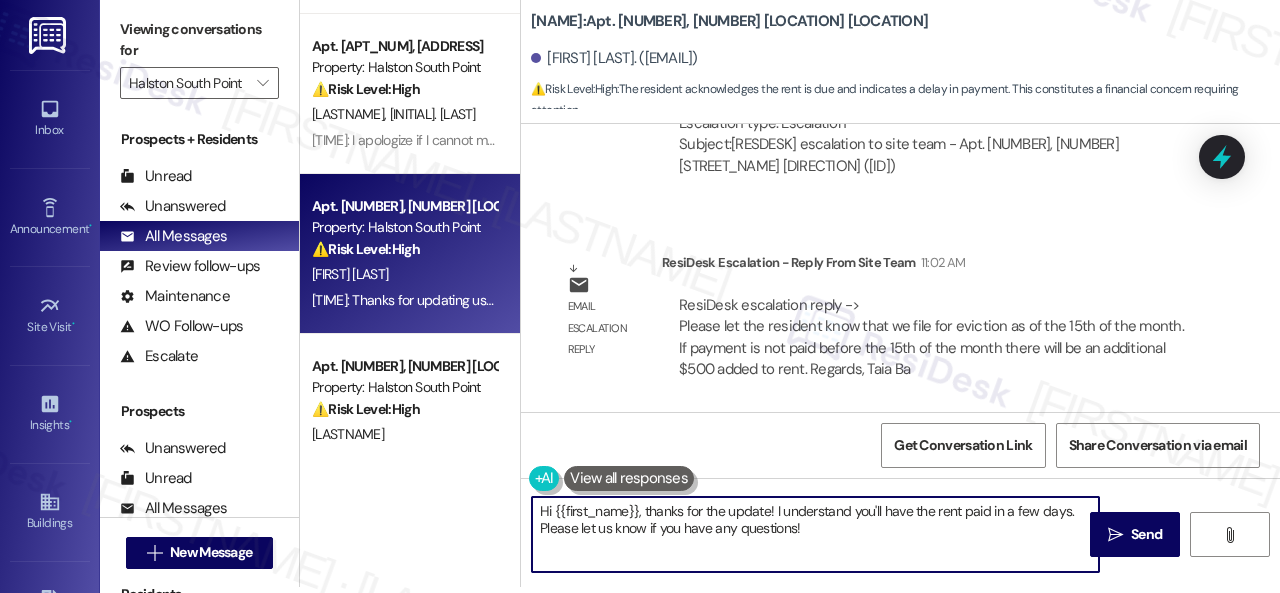 drag, startPoint x: 828, startPoint y: 529, endPoint x: 478, endPoint y: 496, distance: 351.55228 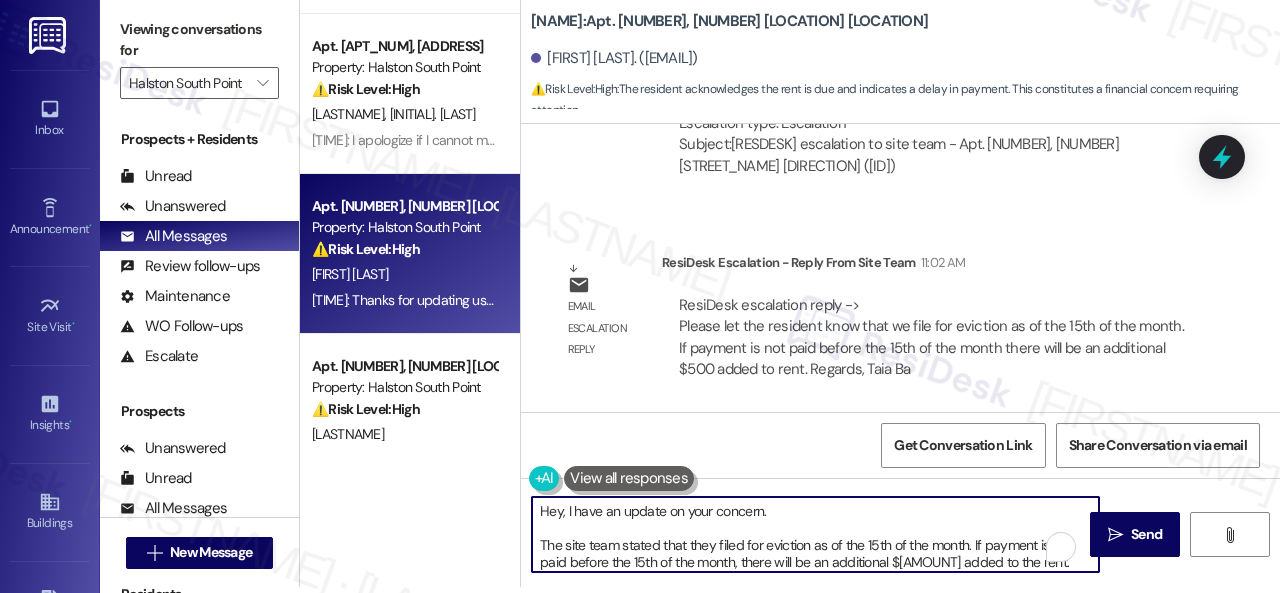 scroll, scrollTop: 0, scrollLeft: 0, axis: both 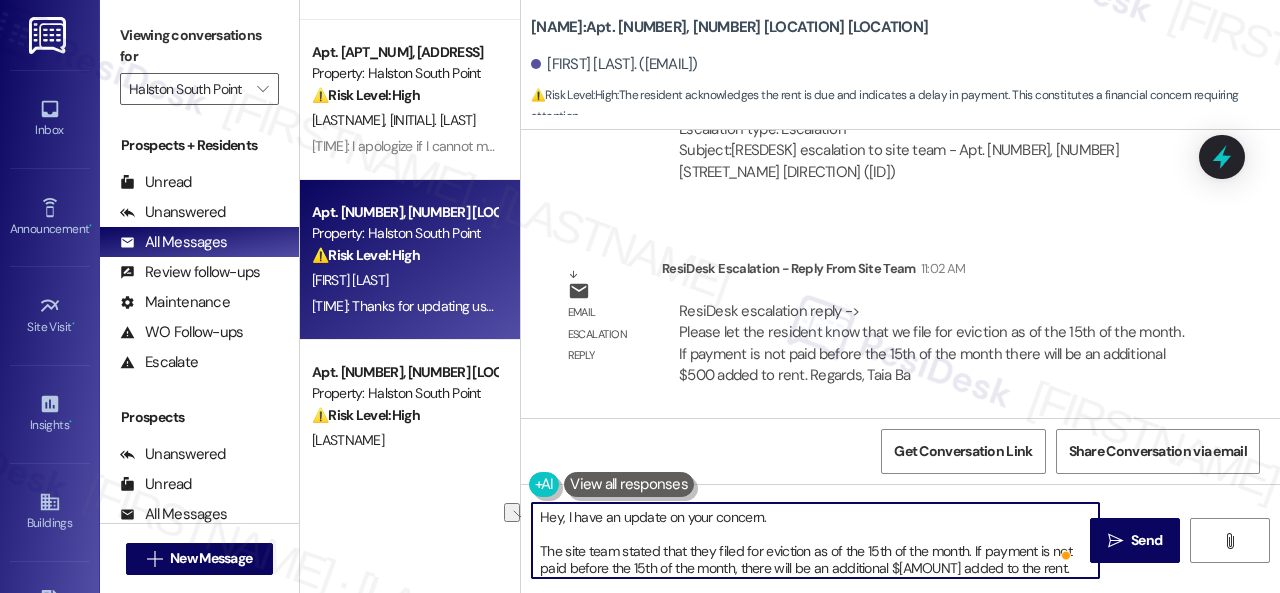 drag, startPoint x: 746, startPoint y: 551, endPoint x: 809, endPoint y: 554, distance: 63.07139 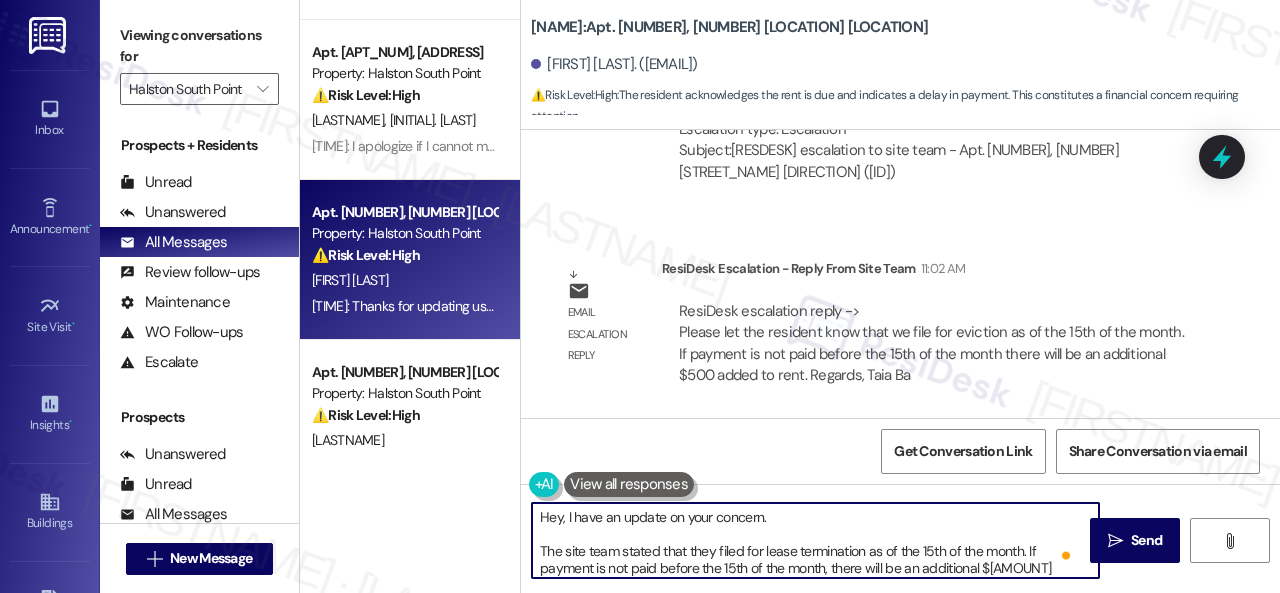 scroll, scrollTop: 64, scrollLeft: 0, axis: vertical 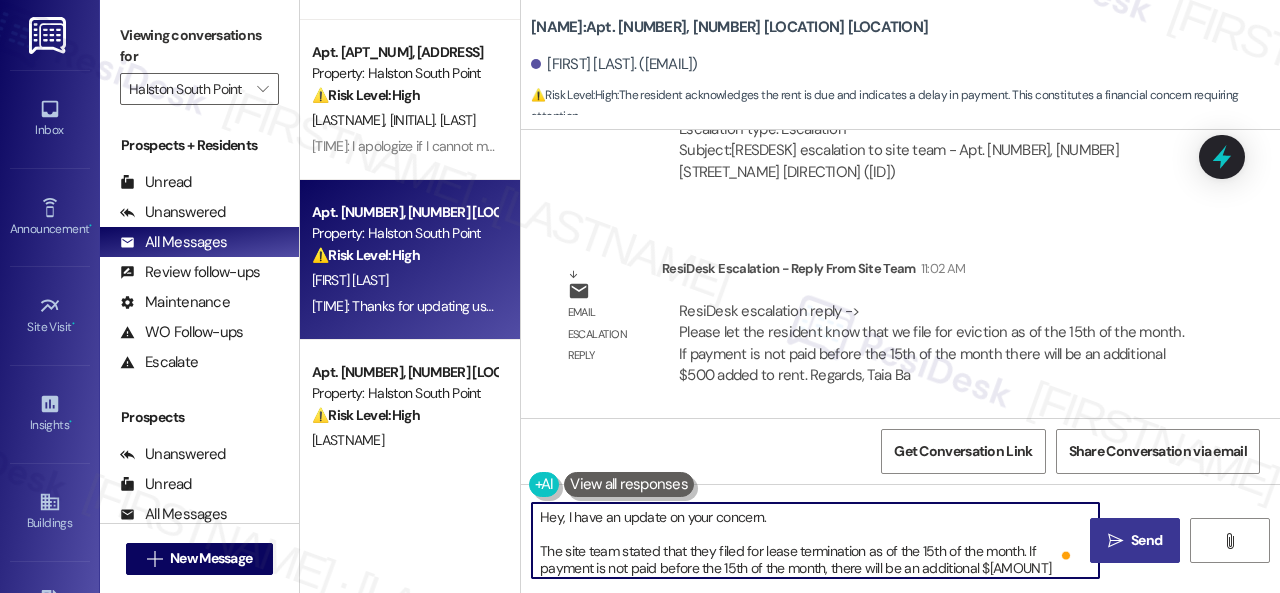 type on "Hey, I have an update on your concern.
The site team stated that they filed for lease termination as of the 15th of the month. If payment is not paid before the 15th of the month, there will be an additional $500 added to the rent.
Let me know if you need anything else. Thank you!" 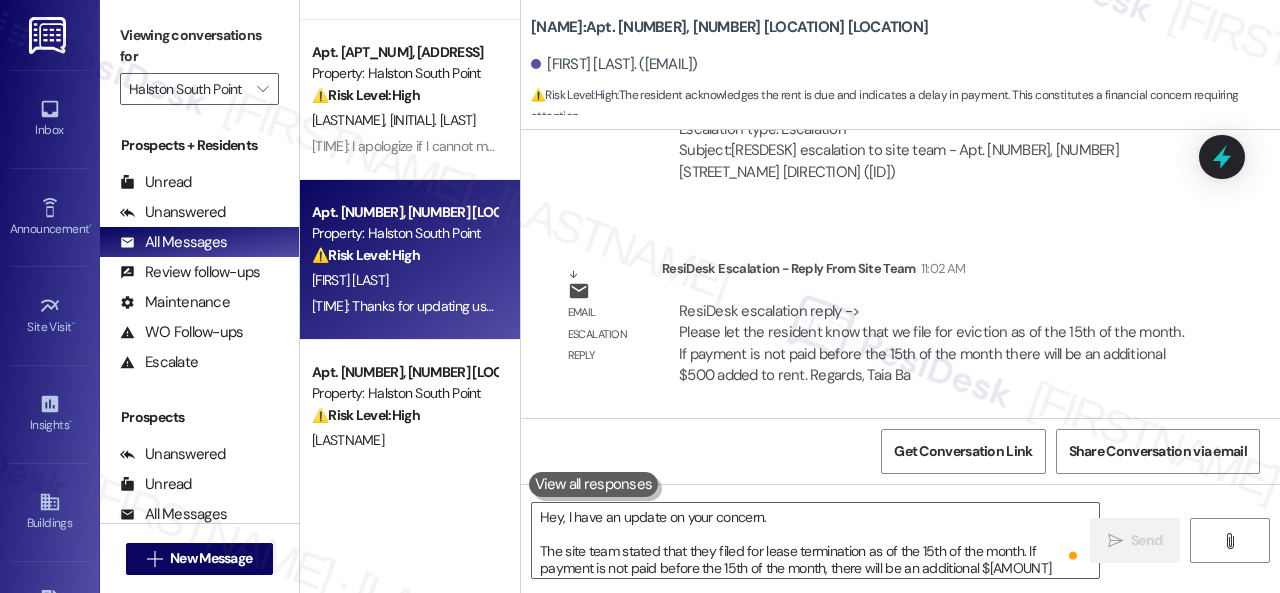 type 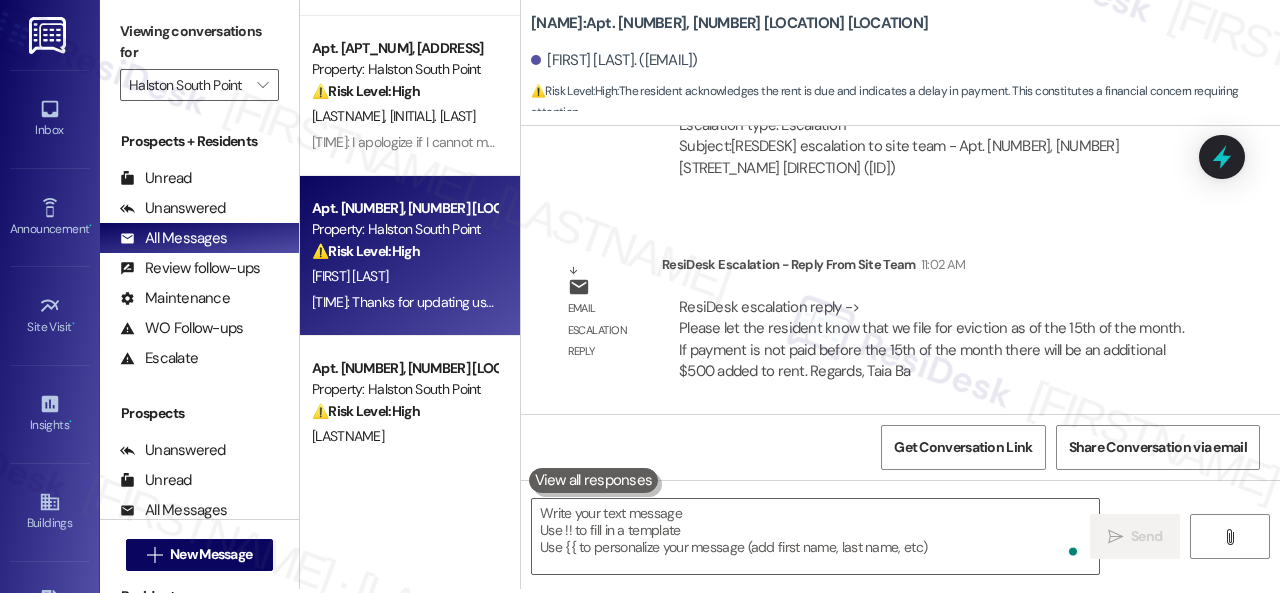 scroll, scrollTop: 6, scrollLeft: 0, axis: vertical 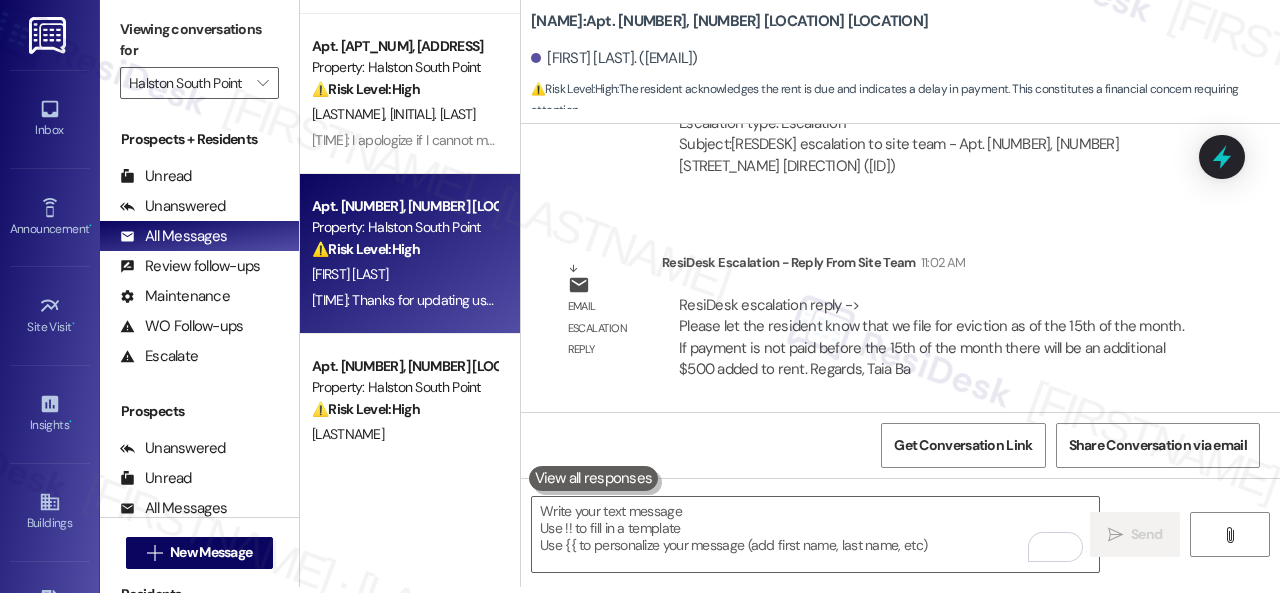 click on "Email escalation to site team Email escalation to site team 10:23 AM ResiDesk escalation to site team ->
Risk Level: Low risk
Topics: Late payment notice.
Escalation type: Escalation Subject:  [ResiDesk Escalation] (Low risk) - Action Needed (Late payment notice.) with Halston South Point: Apt. 1401, 1 Halston South Point (1320050)" at bounding box center [877, 99] 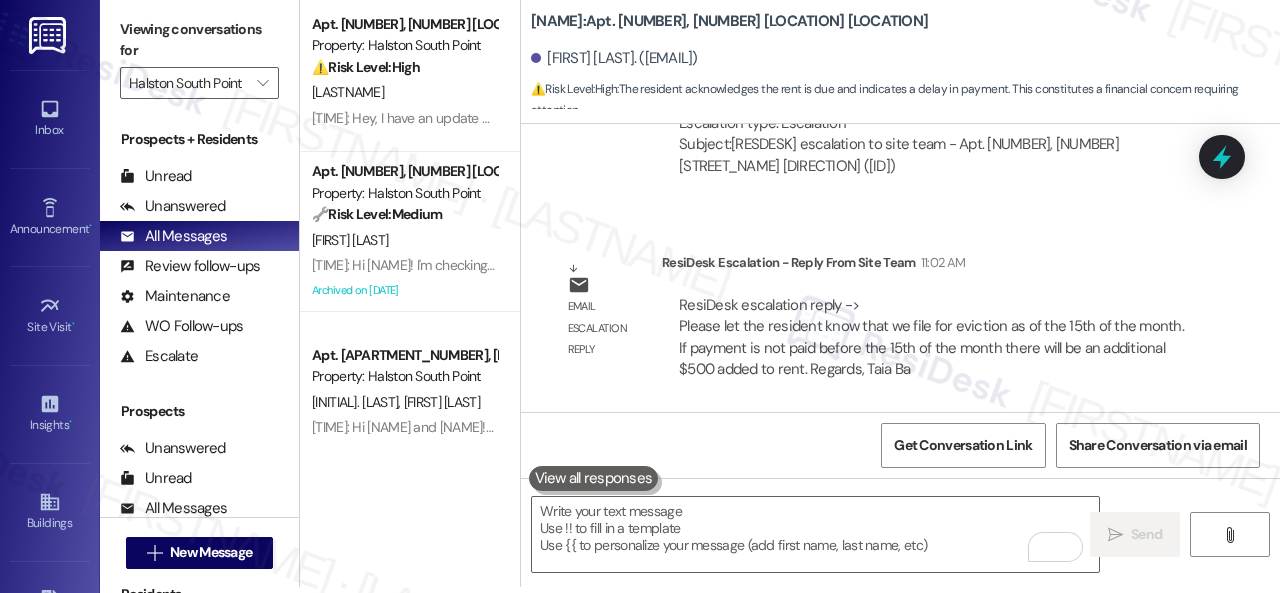 scroll, scrollTop: 0, scrollLeft: 0, axis: both 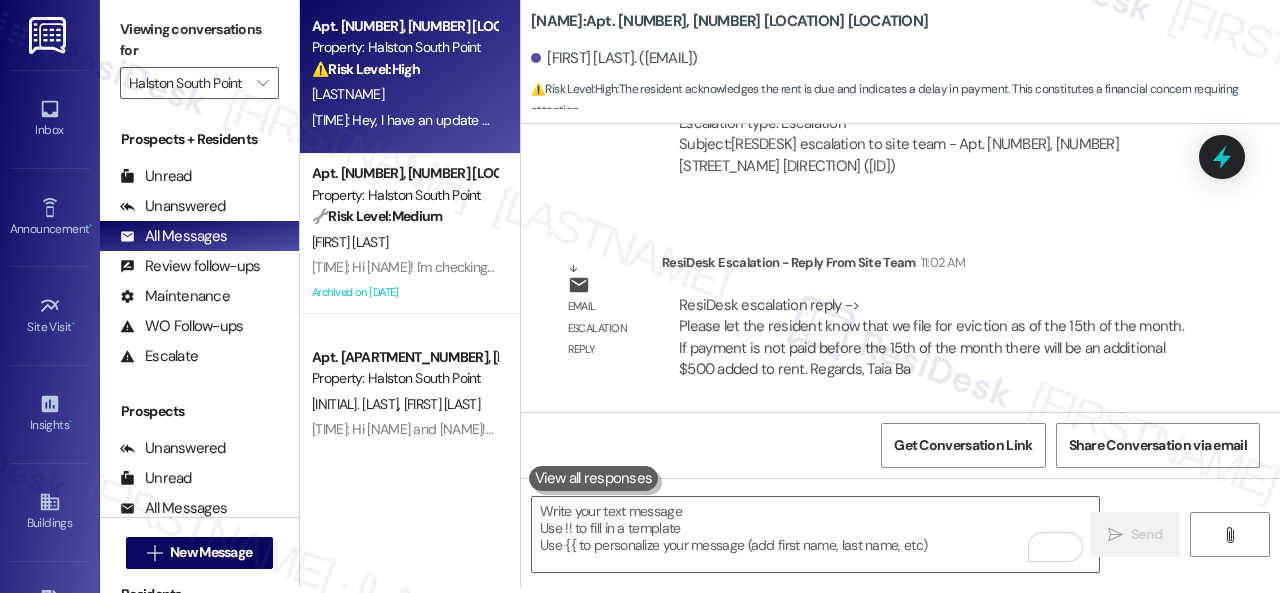 click on "[INITIAL] [LAST]" at bounding box center [404, 94] 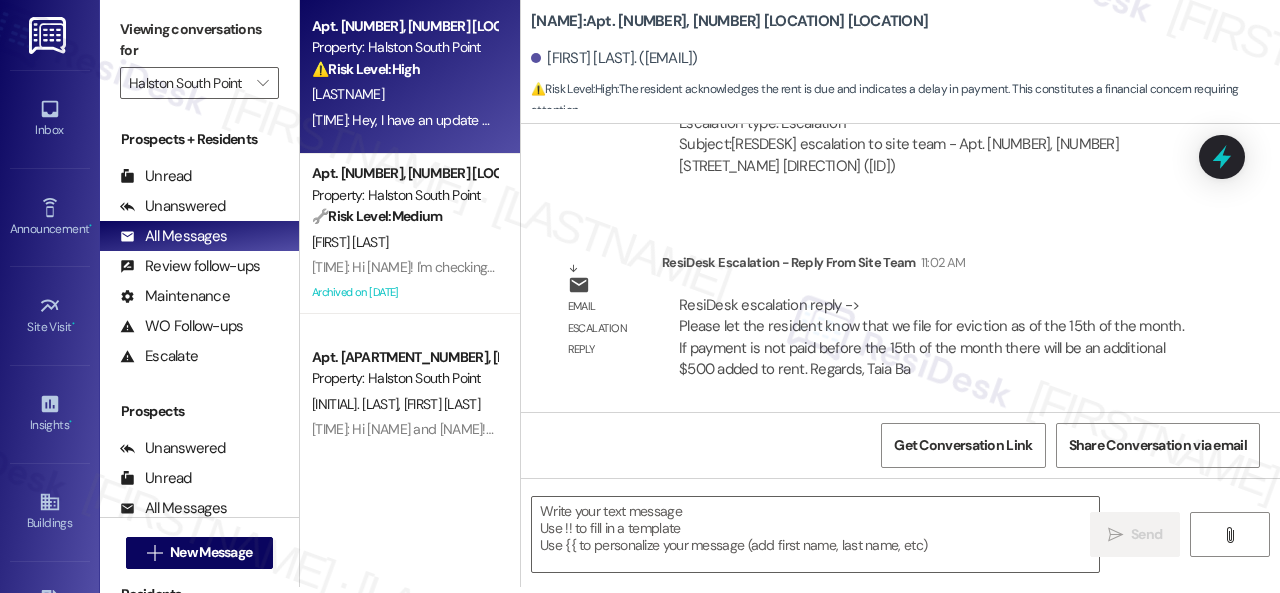 type on "Fetching suggested responses. Please feel free to read through the conversation in the meantime." 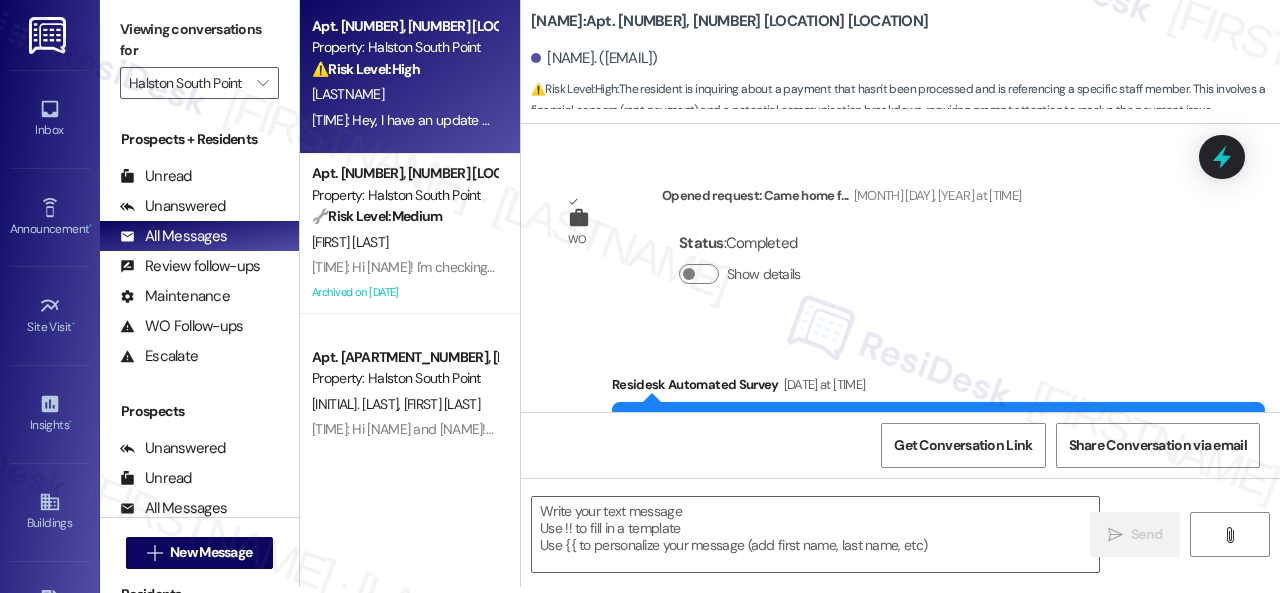 scroll, scrollTop: 0, scrollLeft: 0, axis: both 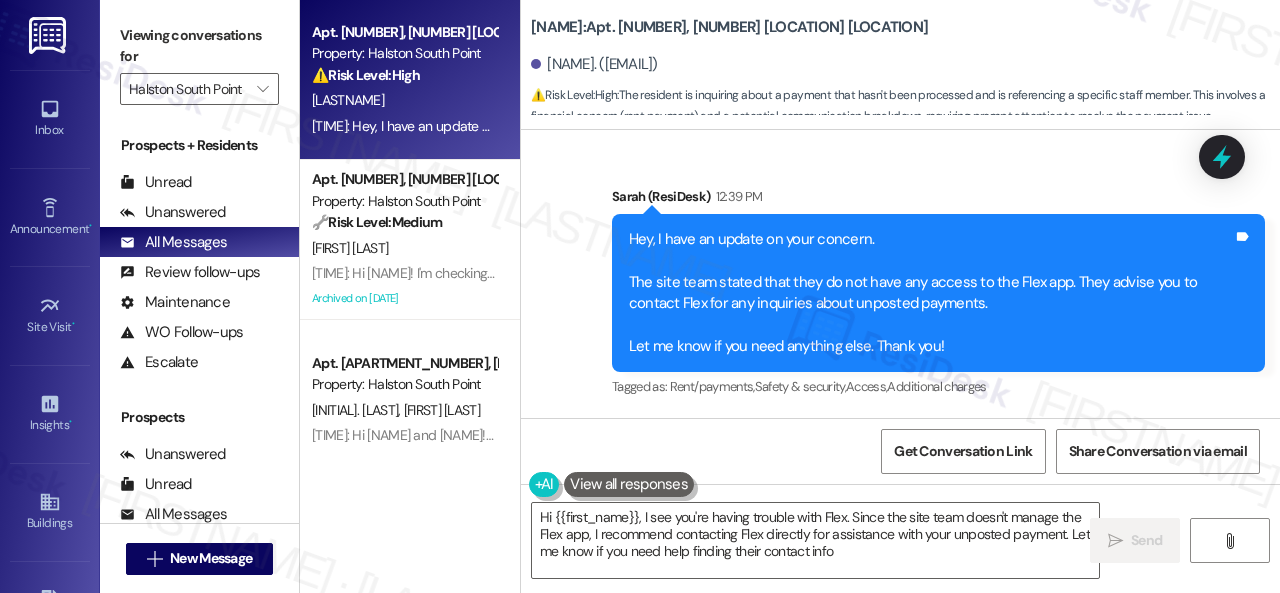 type on "Hi {{first_name}}, I see you're having trouble with Flex. Since the site team doesn't manage the Flex app, I recommend contacting Flex directly for assistance with your unposted payment. Let me know if you need help finding their contact info!" 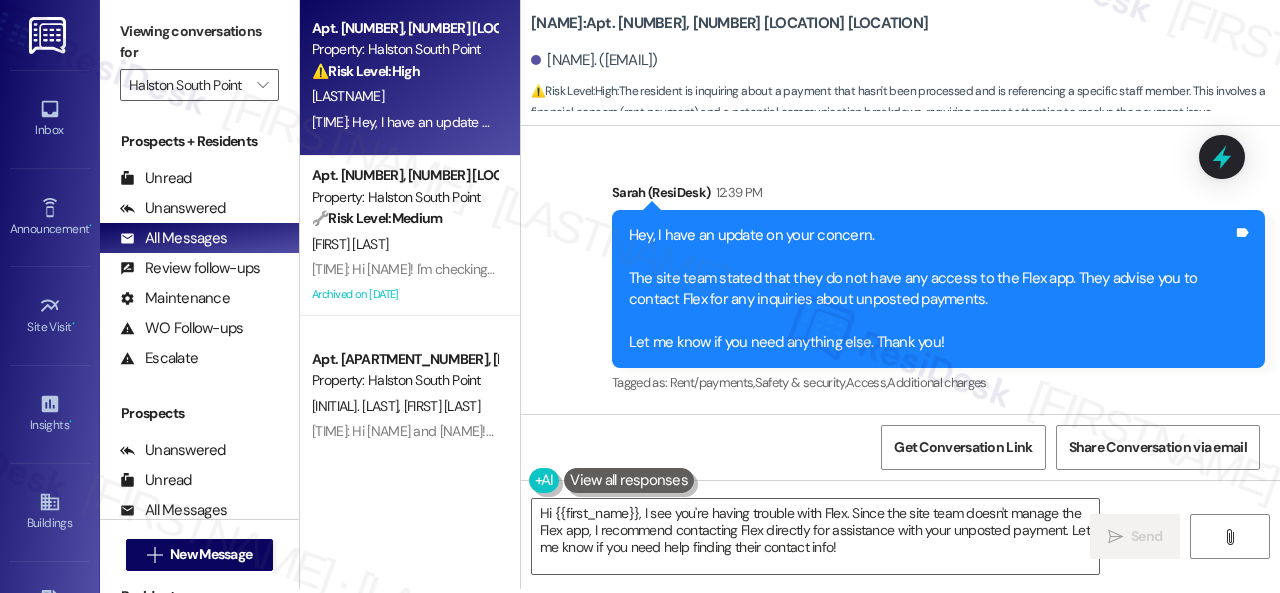 scroll, scrollTop: 6, scrollLeft: 0, axis: vertical 